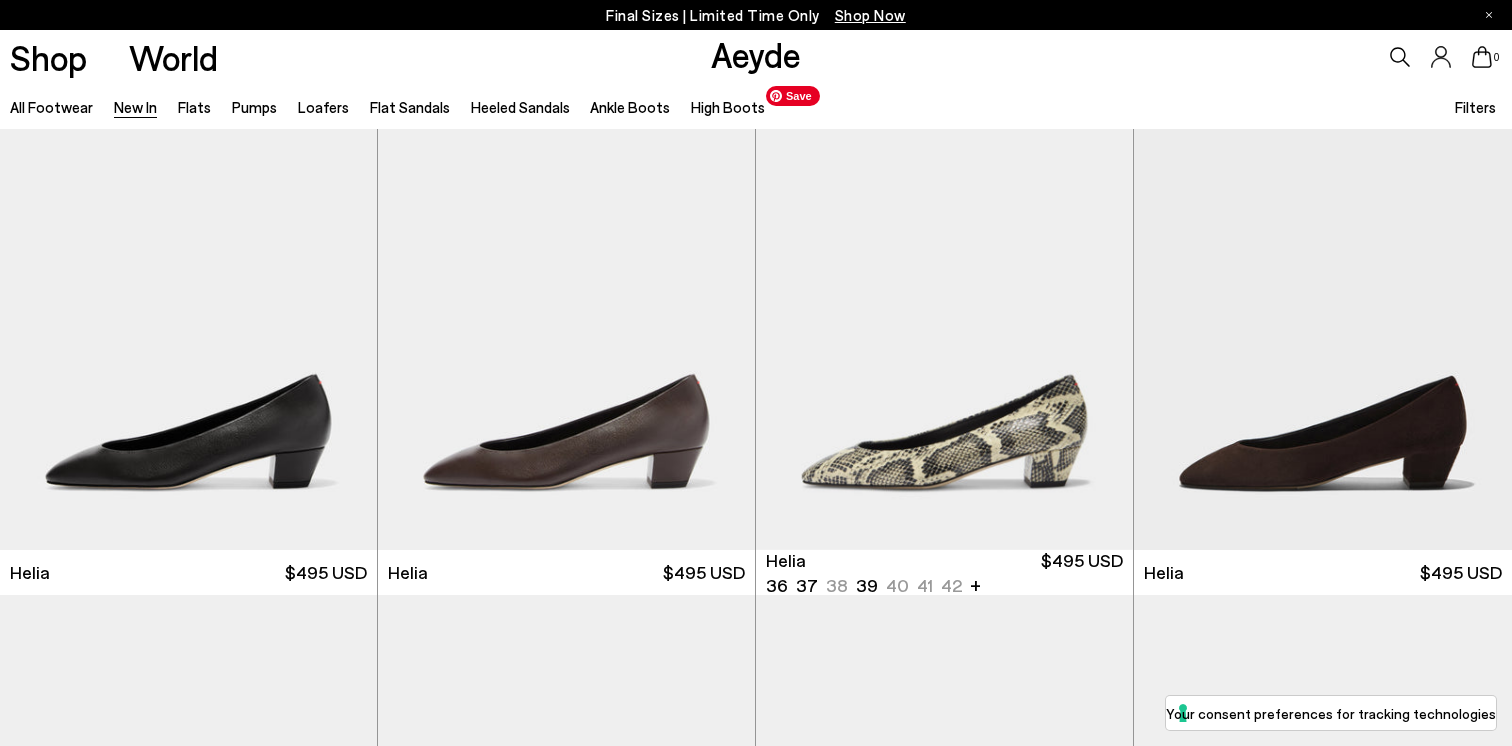 scroll, scrollTop: 580, scrollLeft: 0, axis: vertical 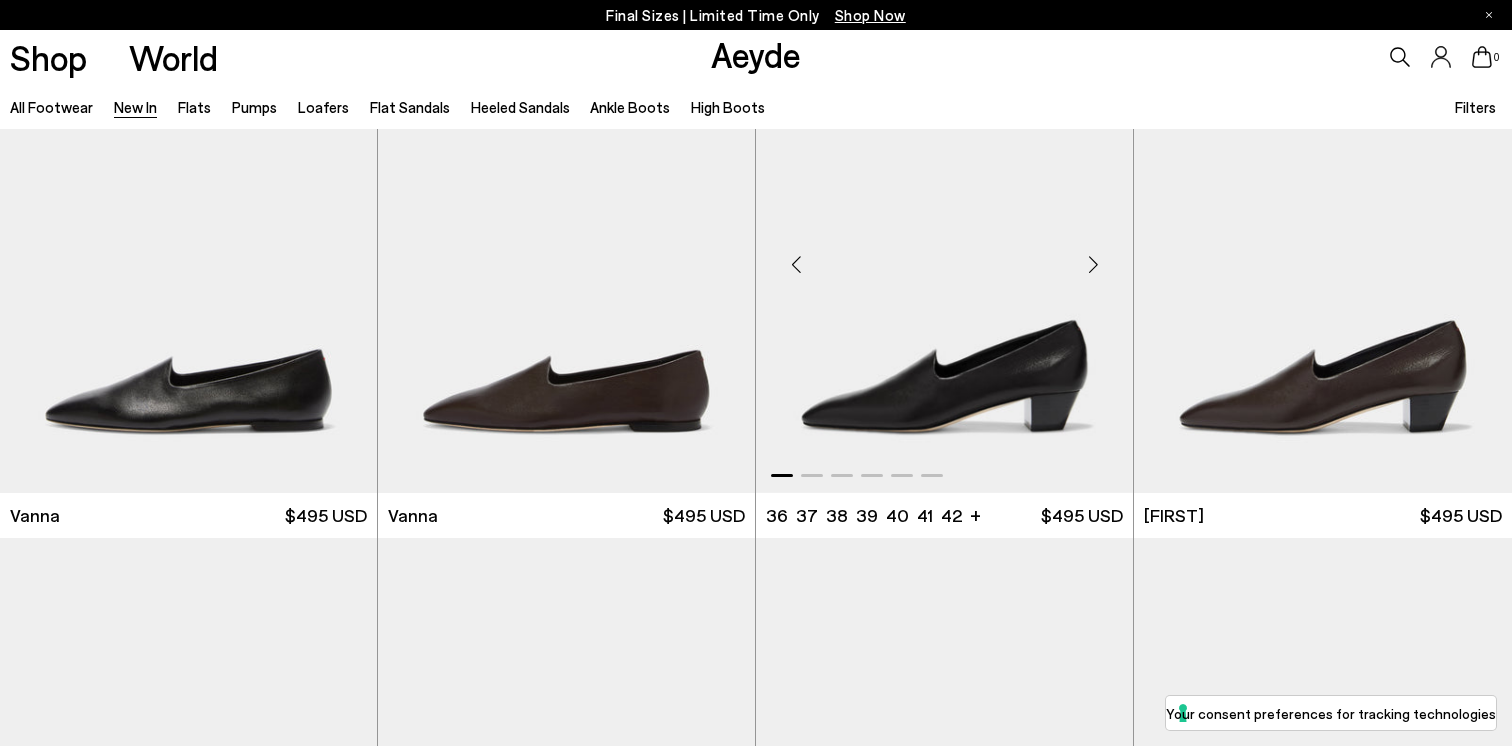click at bounding box center (1093, 264) 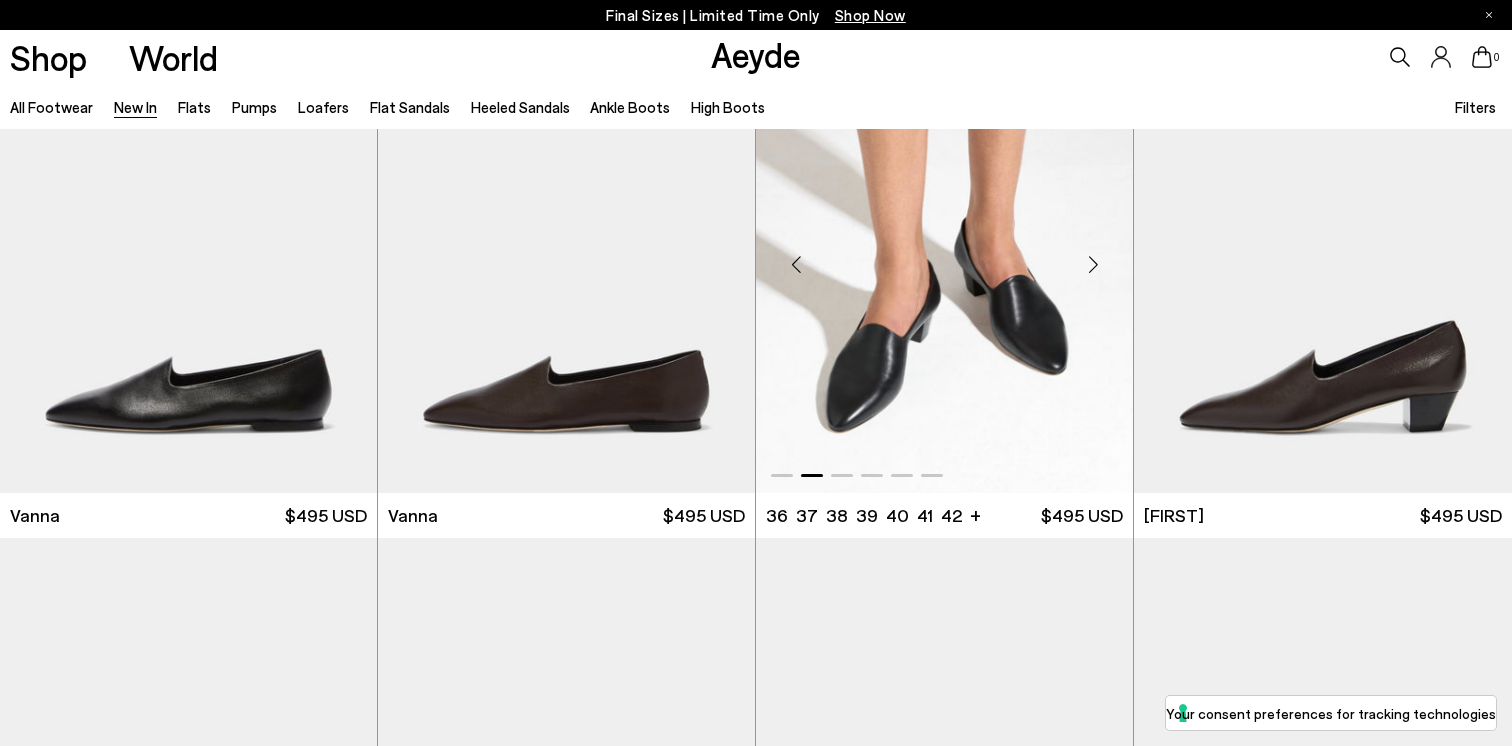 click at bounding box center [1093, 264] 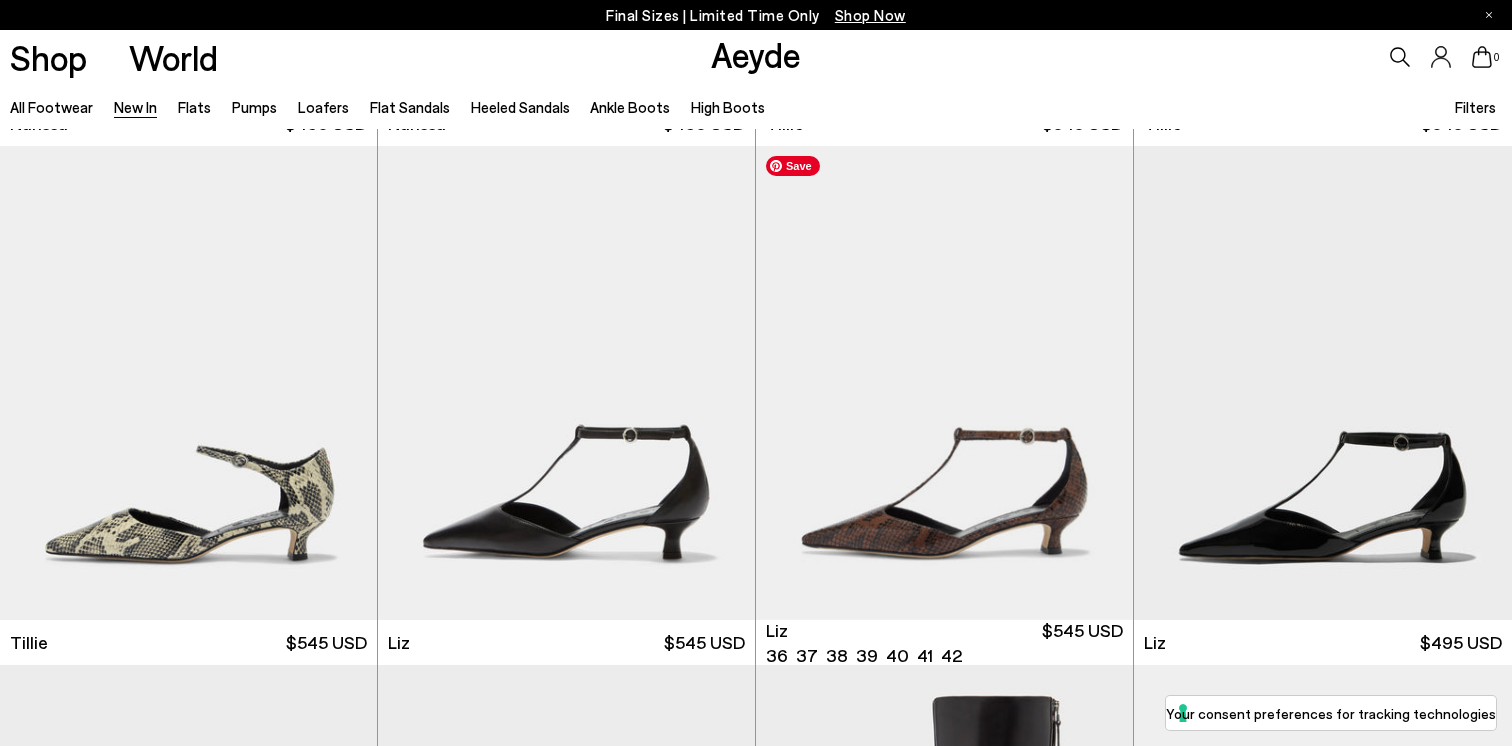 scroll, scrollTop: 2794, scrollLeft: 0, axis: vertical 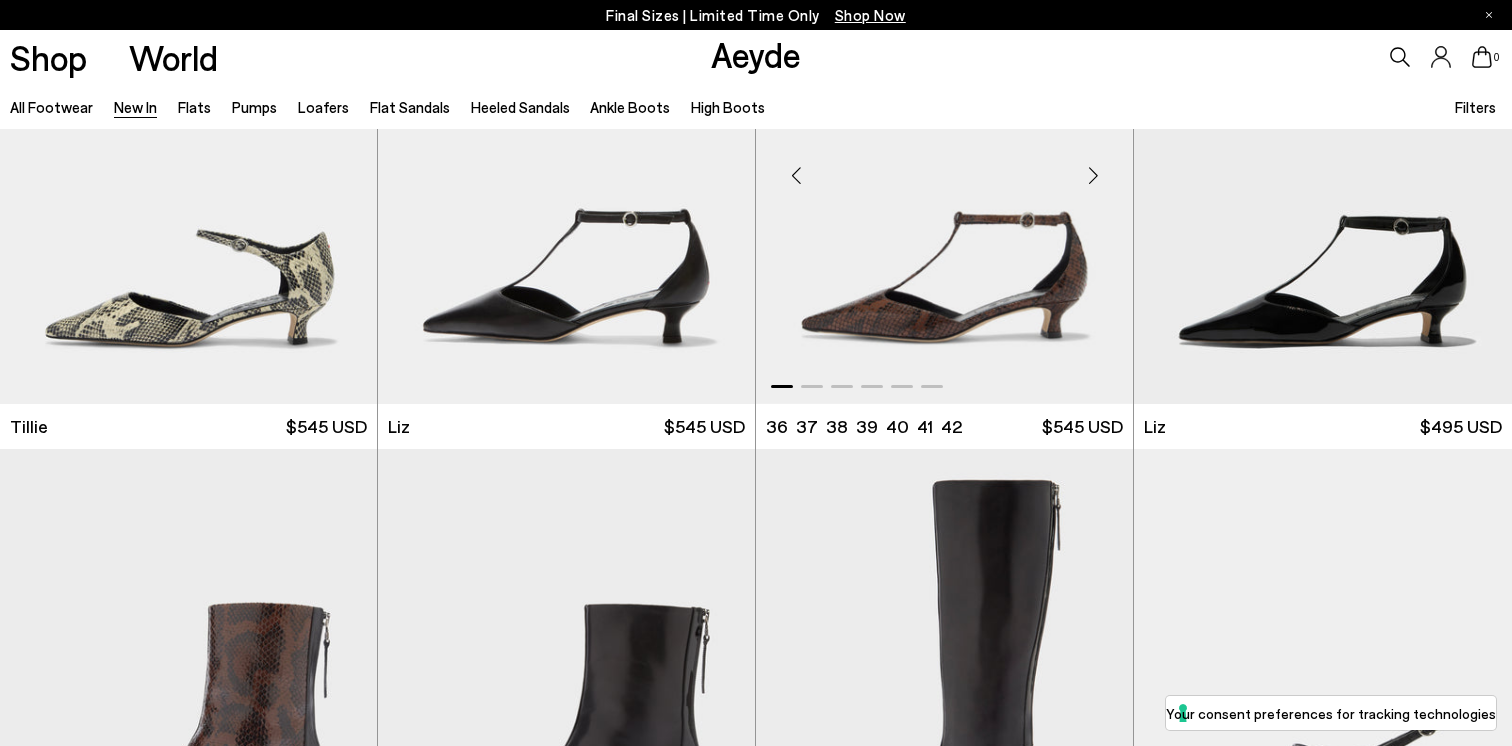 click at bounding box center (1093, 175) 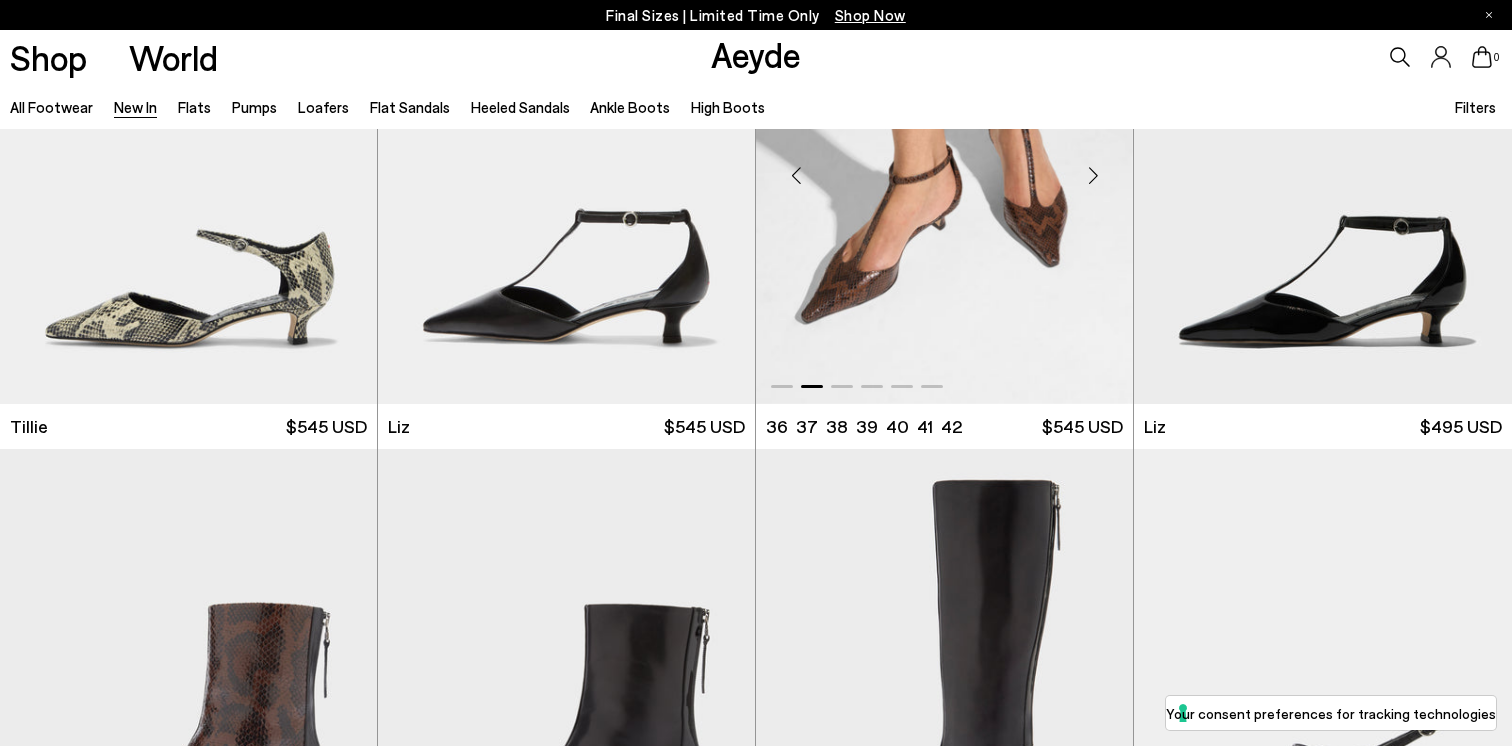 click at bounding box center (1093, 175) 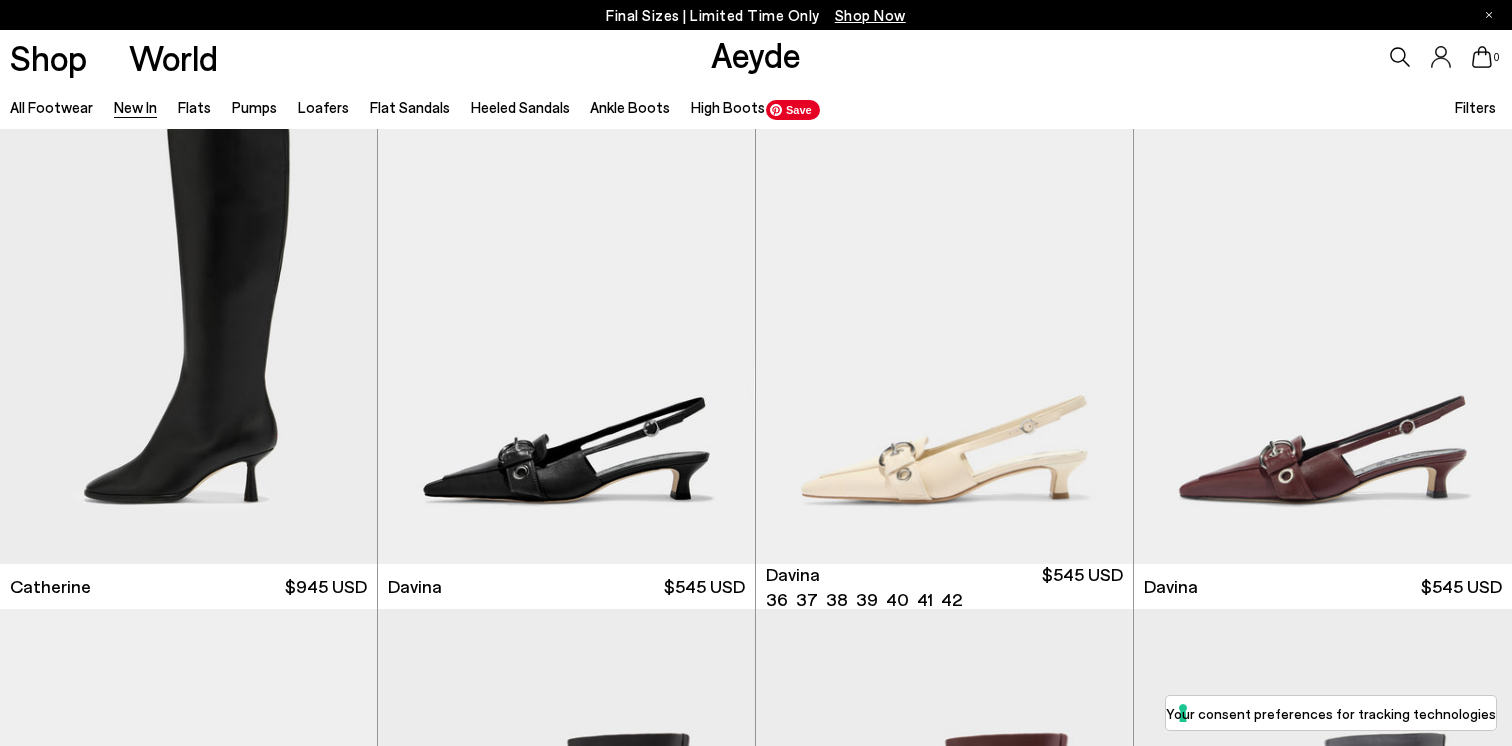 scroll, scrollTop: 4175, scrollLeft: 0, axis: vertical 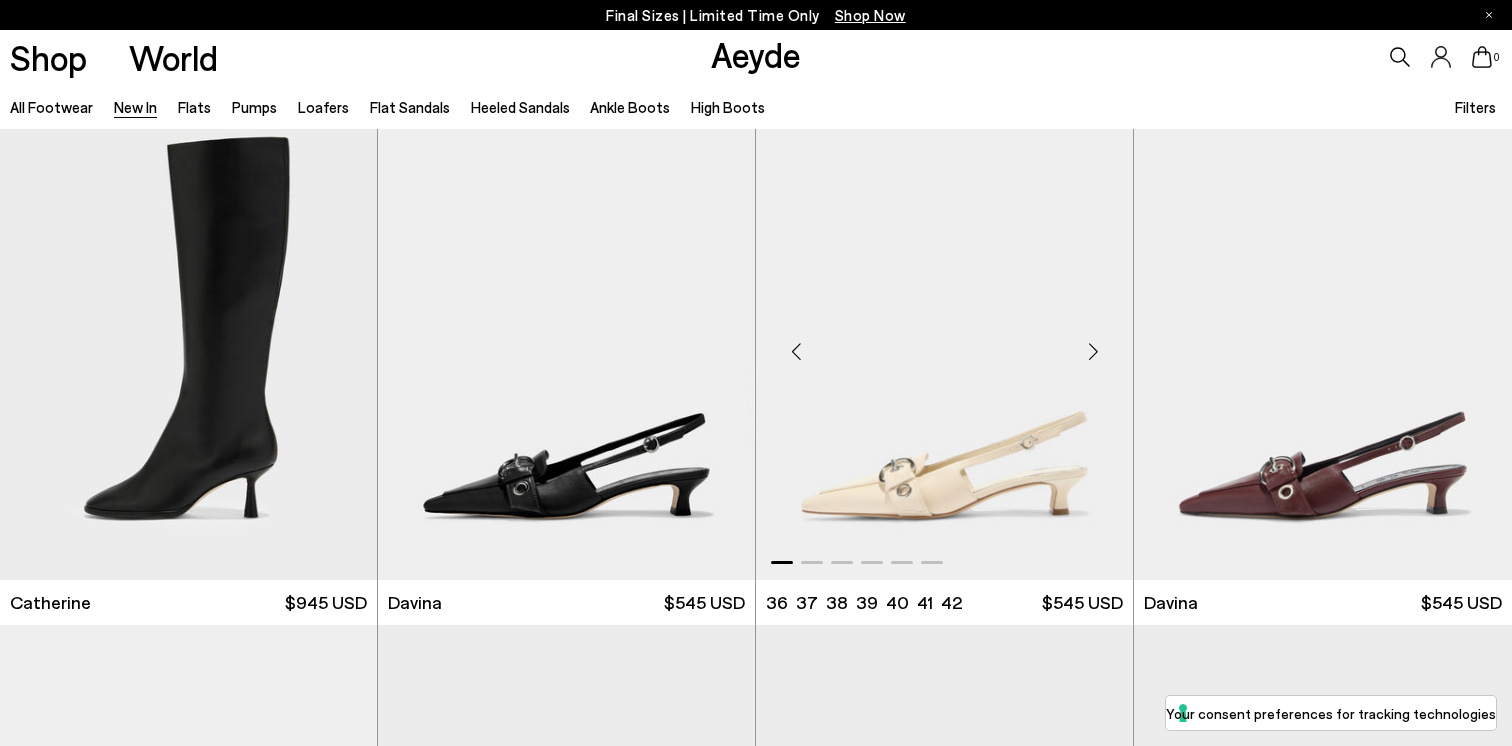 click at bounding box center (1093, 351) 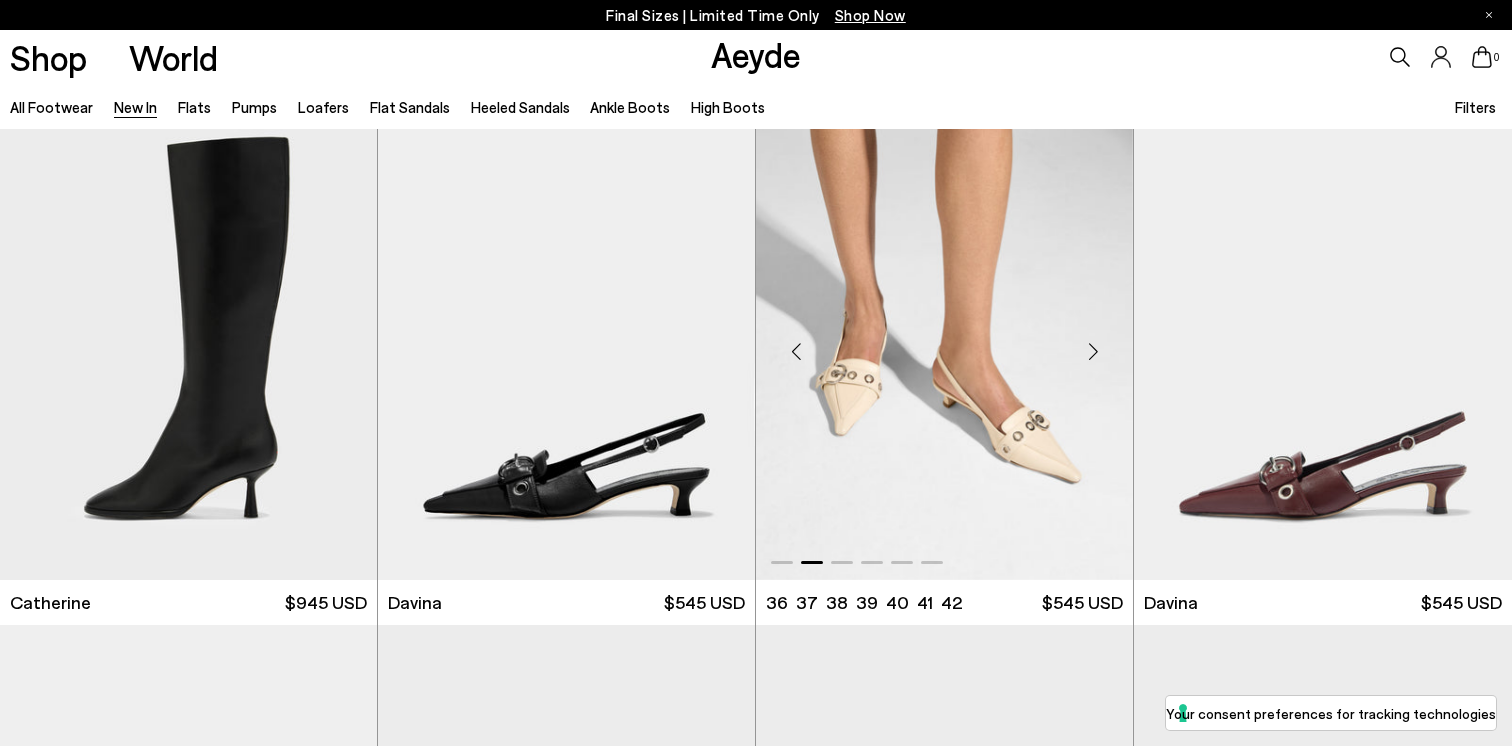 click at bounding box center (1093, 351) 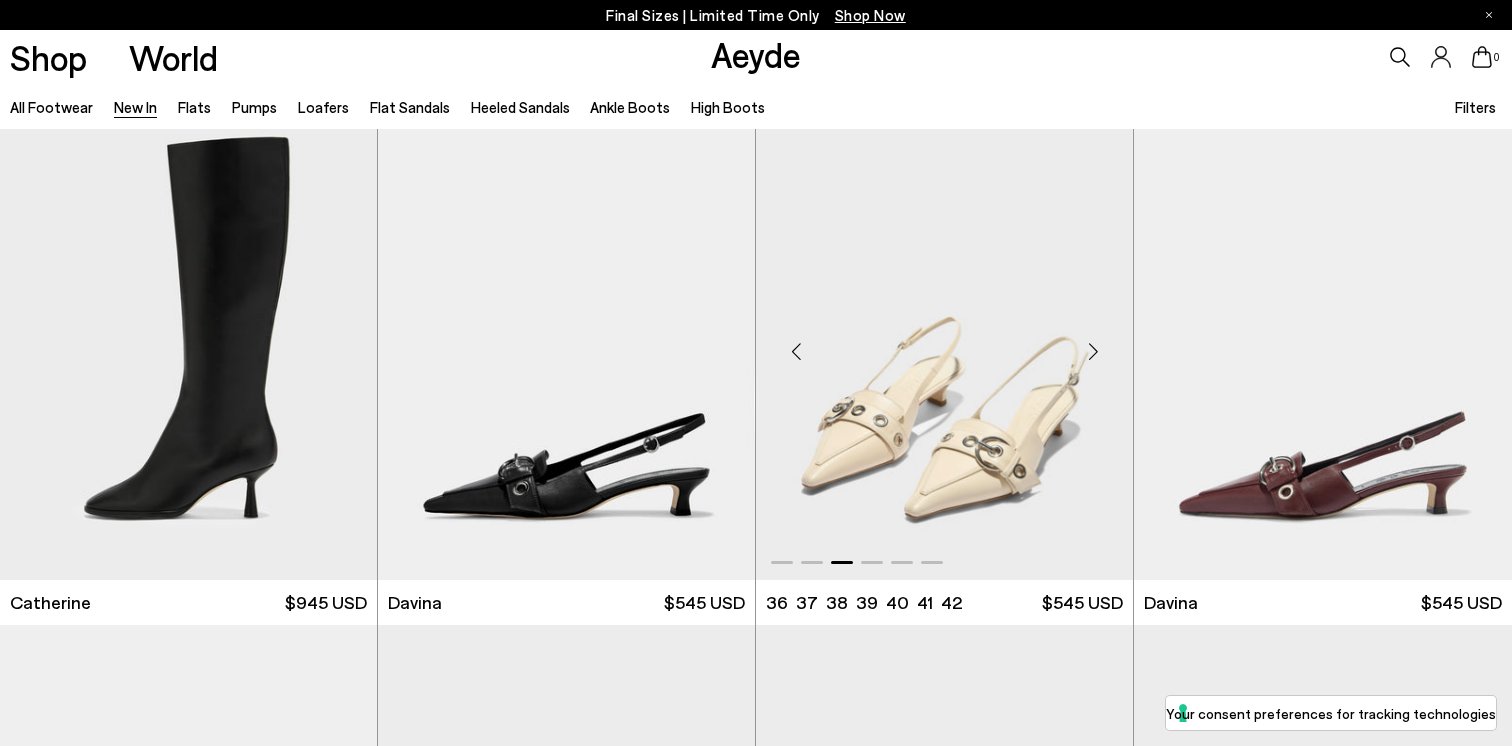 click at bounding box center [1093, 351] 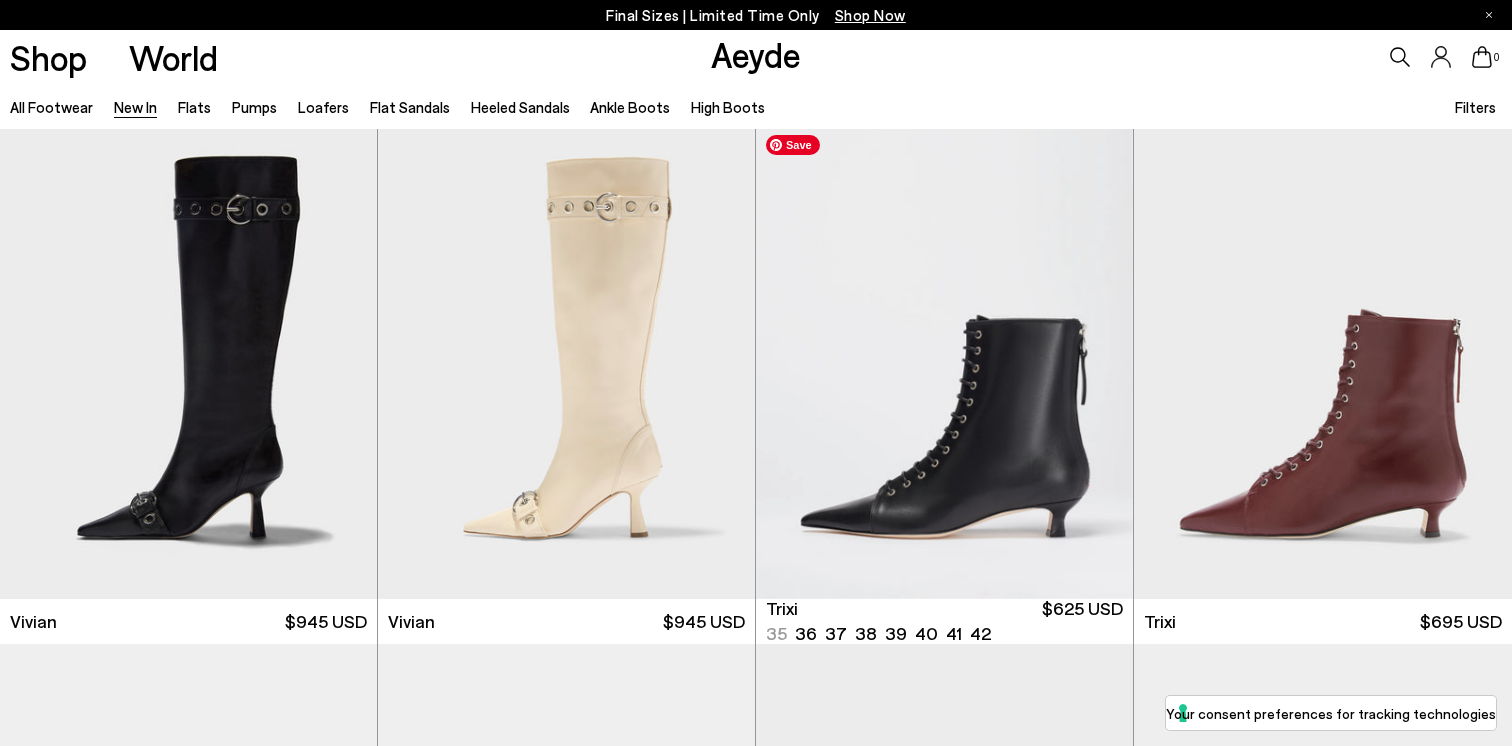 scroll, scrollTop: 5196, scrollLeft: 0, axis: vertical 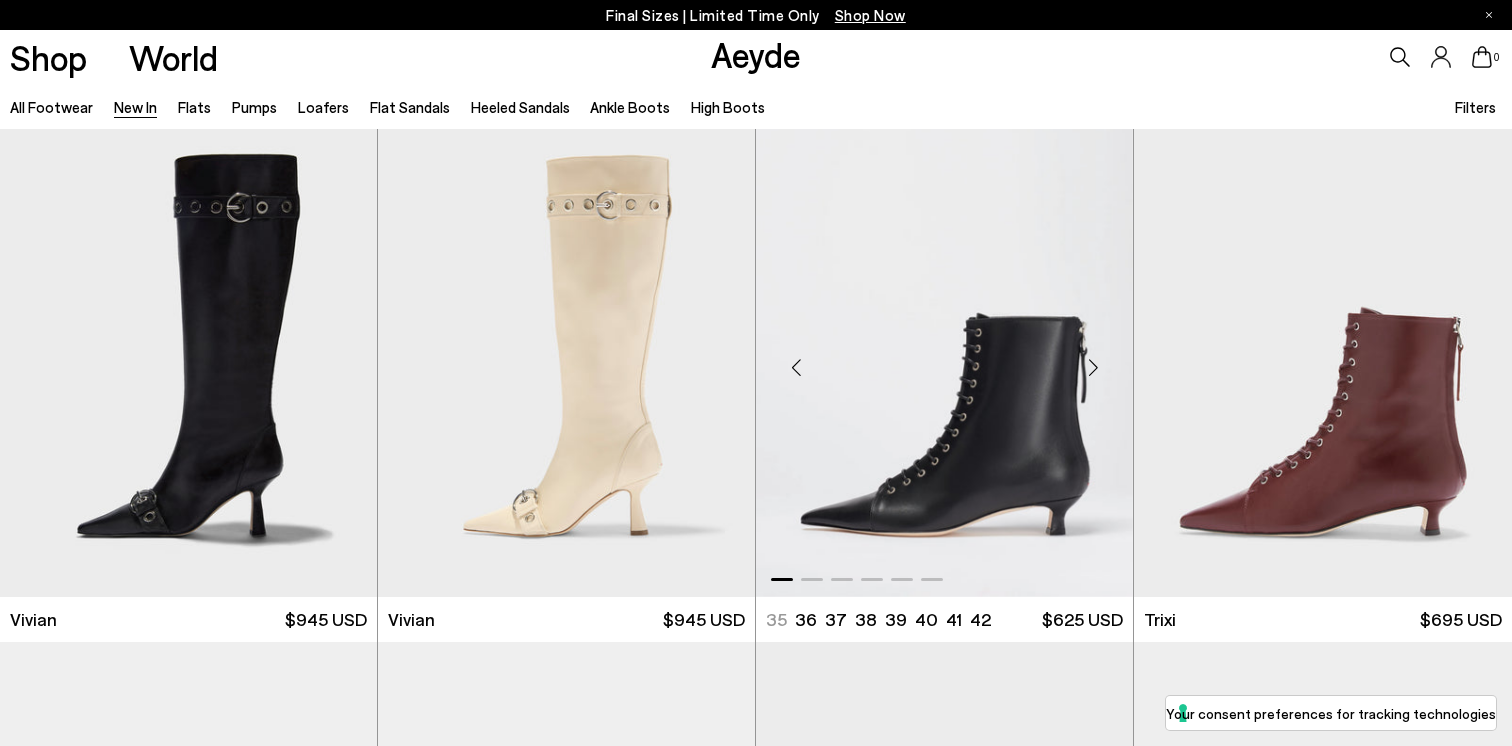 click at bounding box center (1093, 368) 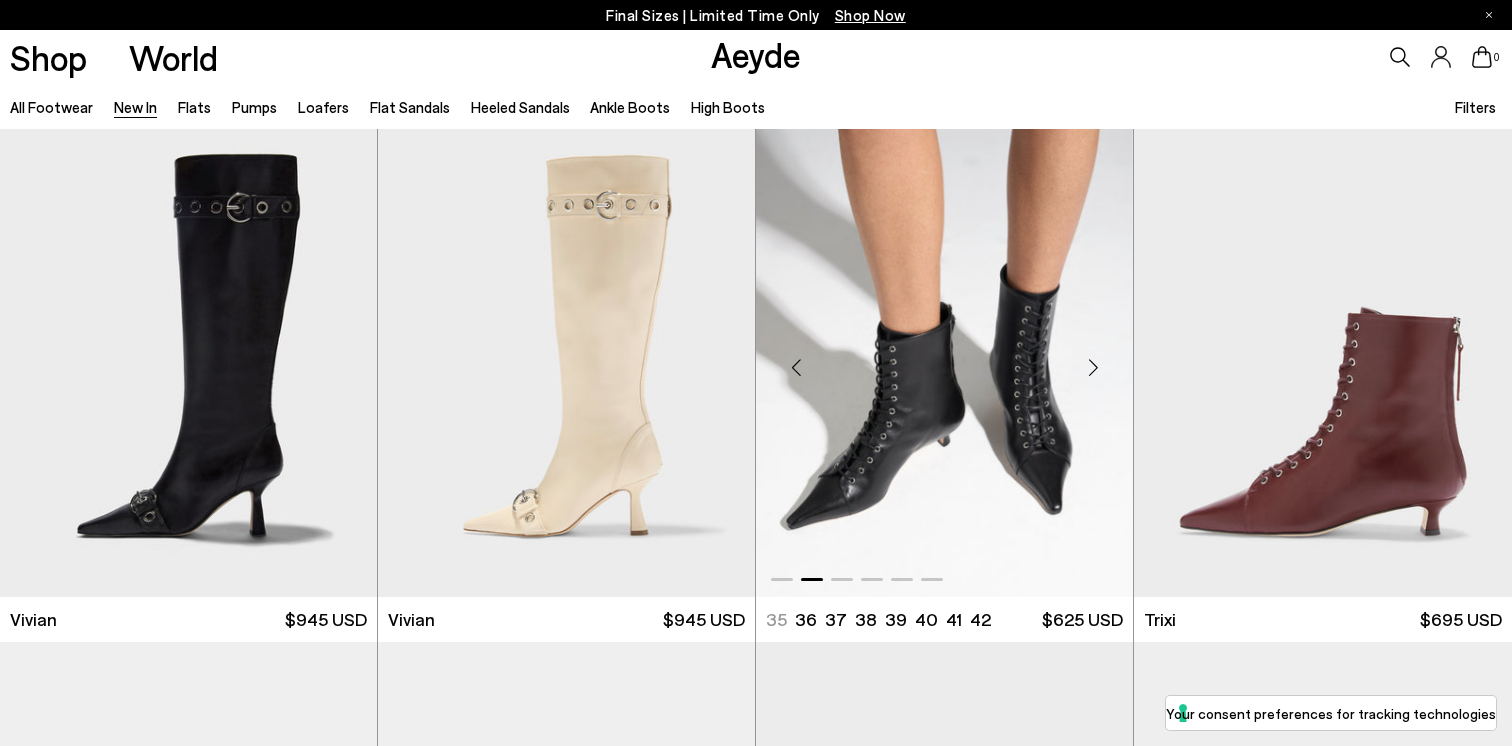 click at bounding box center (1093, 368) 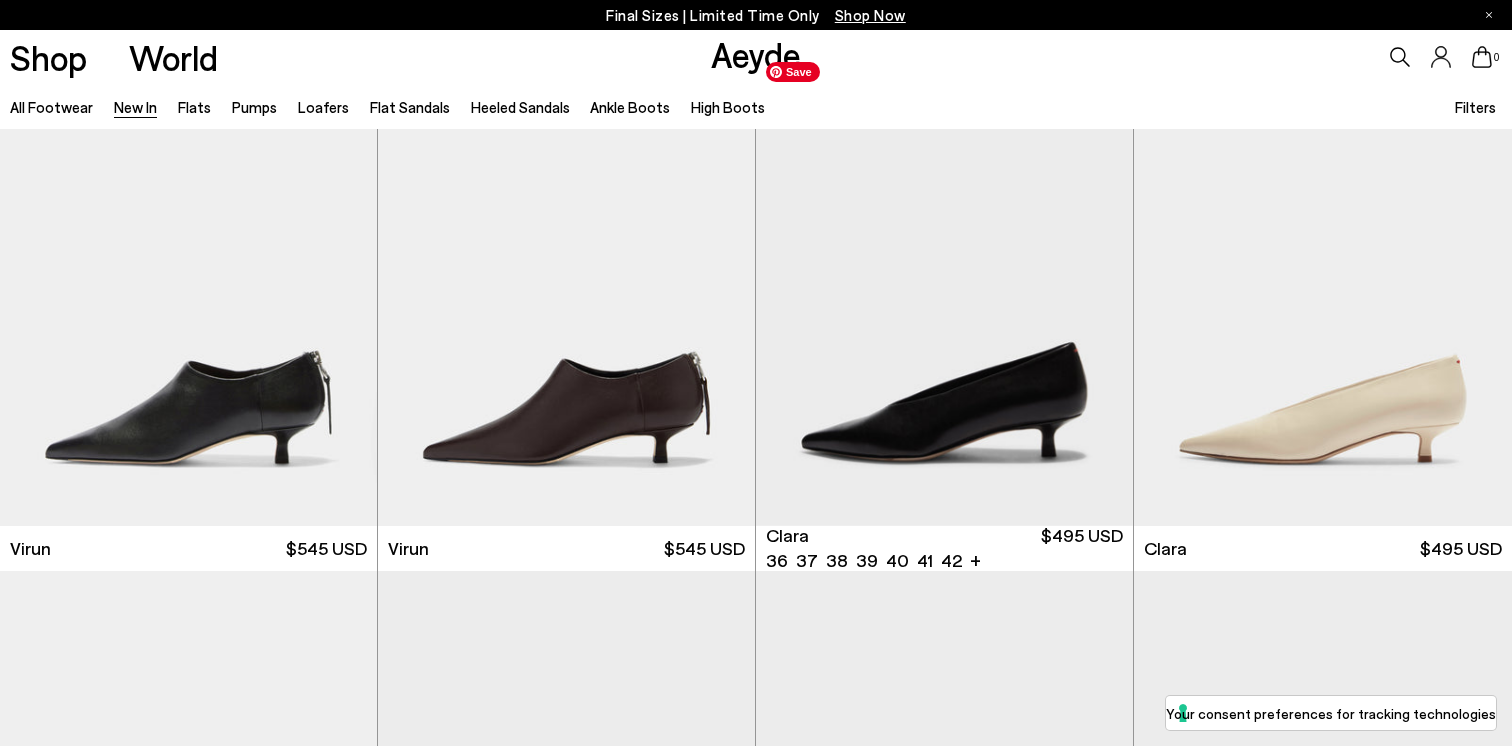 scroll, scrollTop: 5782, scrollLeft: 0, axis: vertical 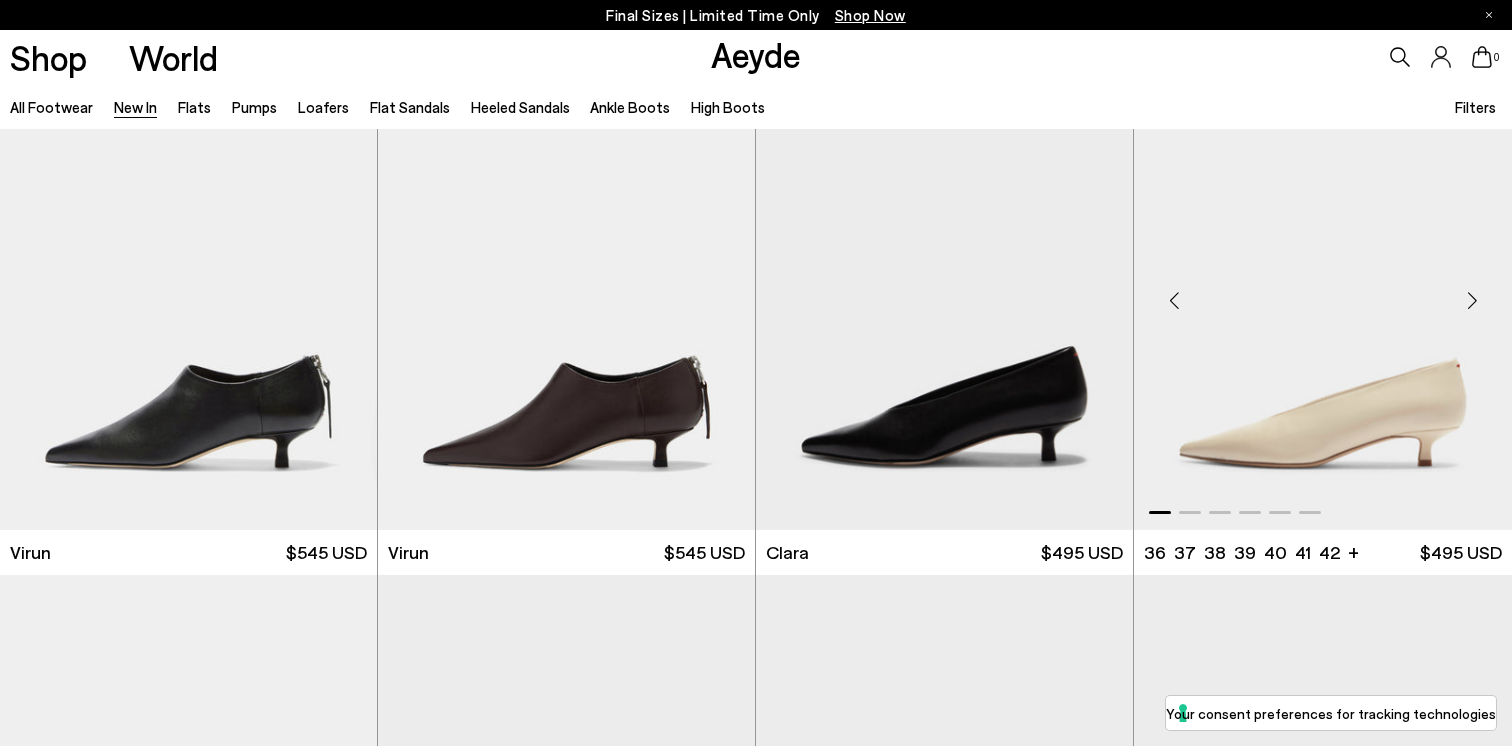 click at bounding box center [1174, 301] 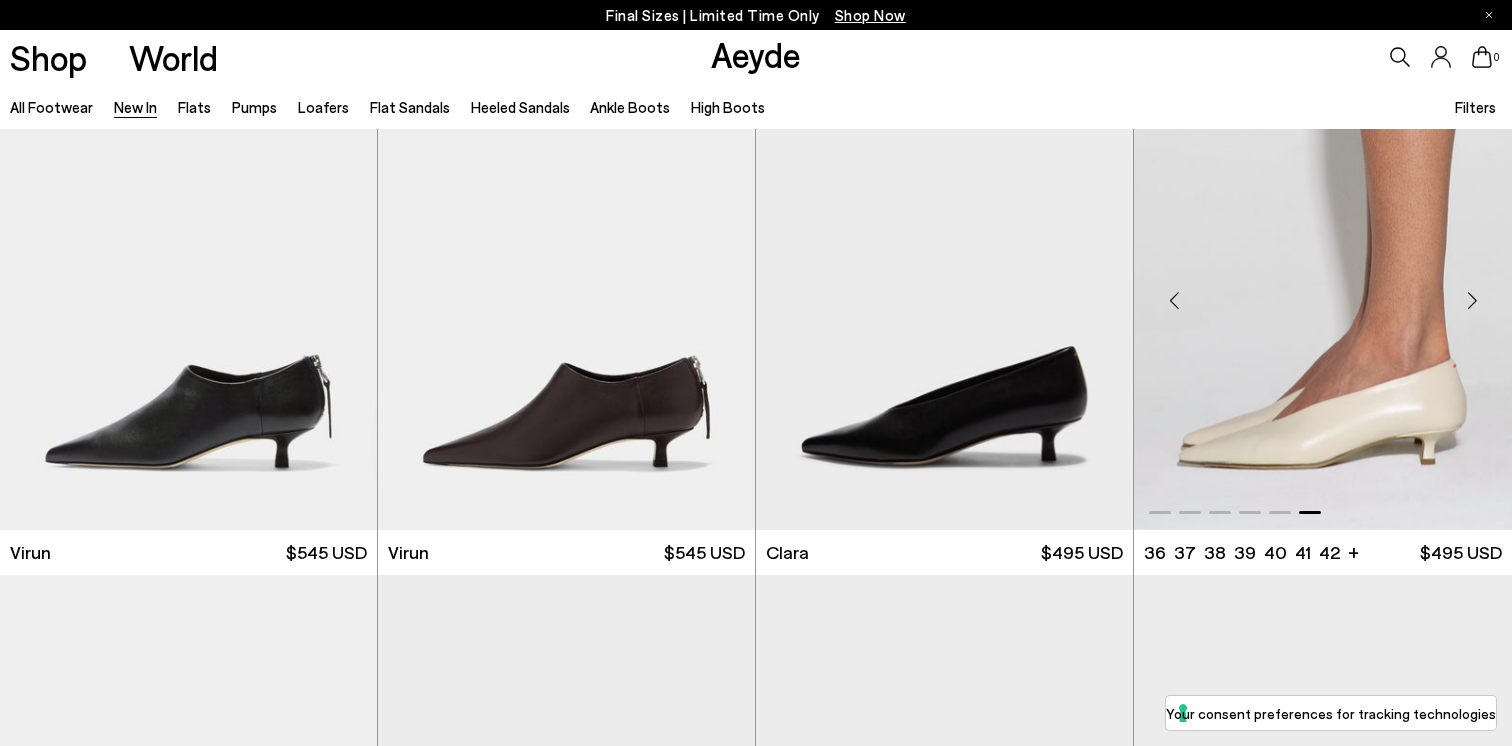 click at bounding box center [1174, 301] 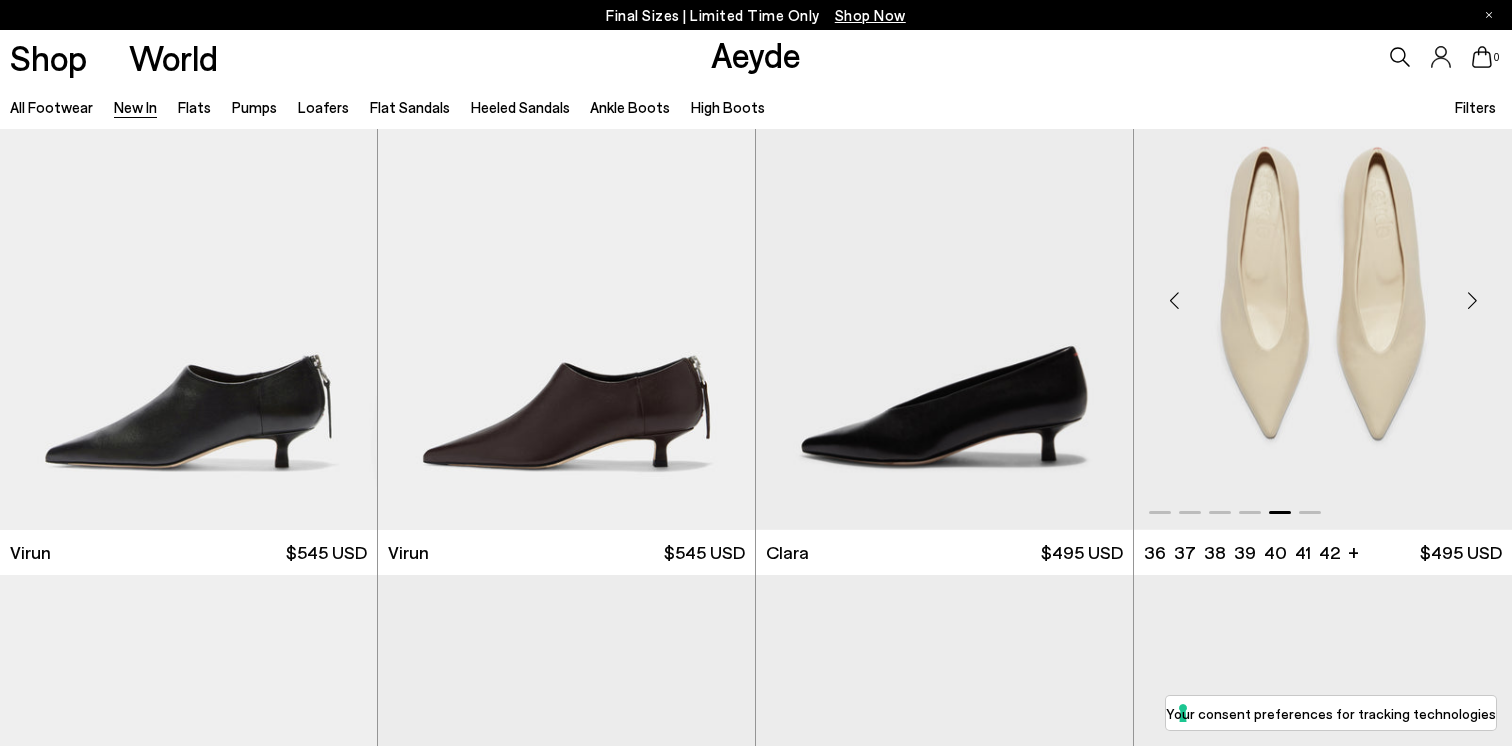 click at bounding box center [1174, 301] 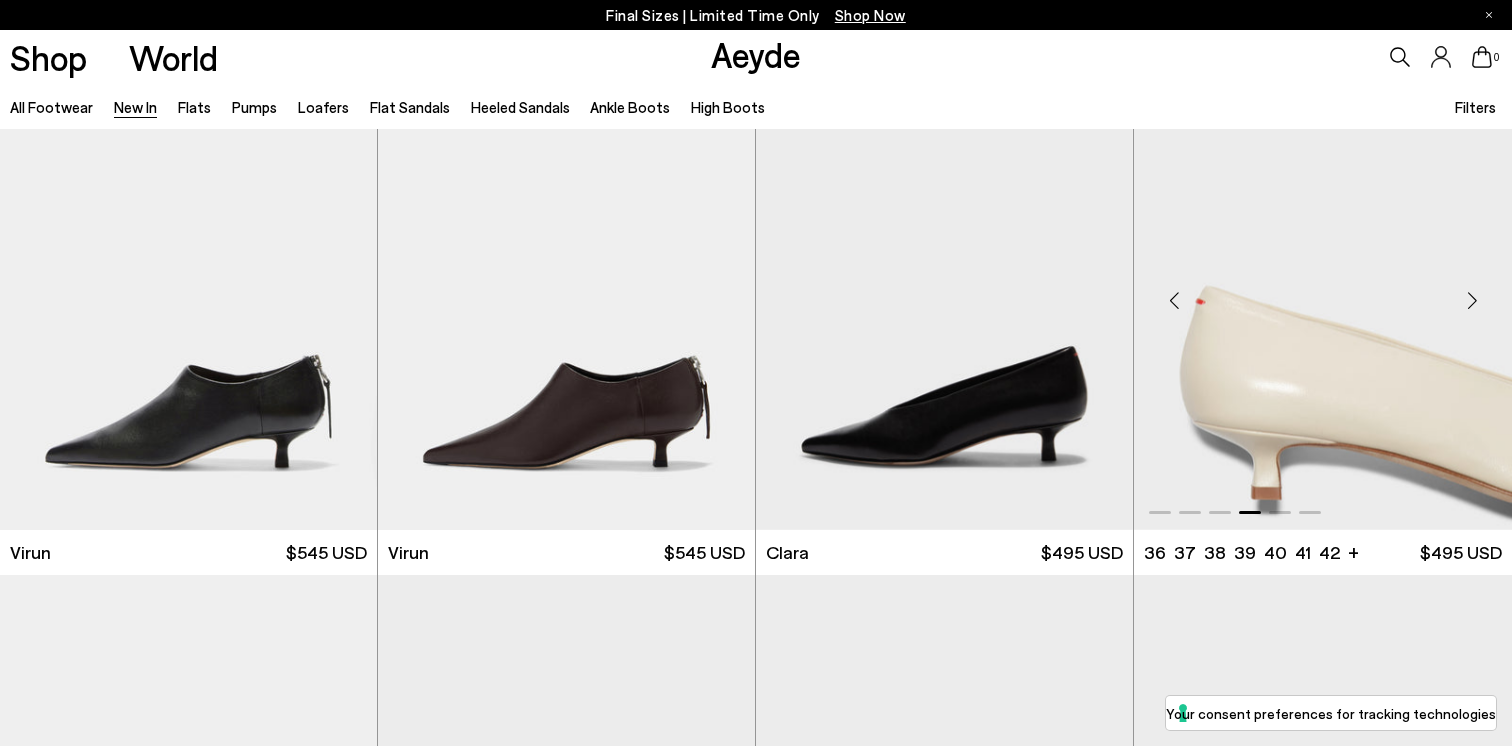 click at bounding box center [1174, 301] 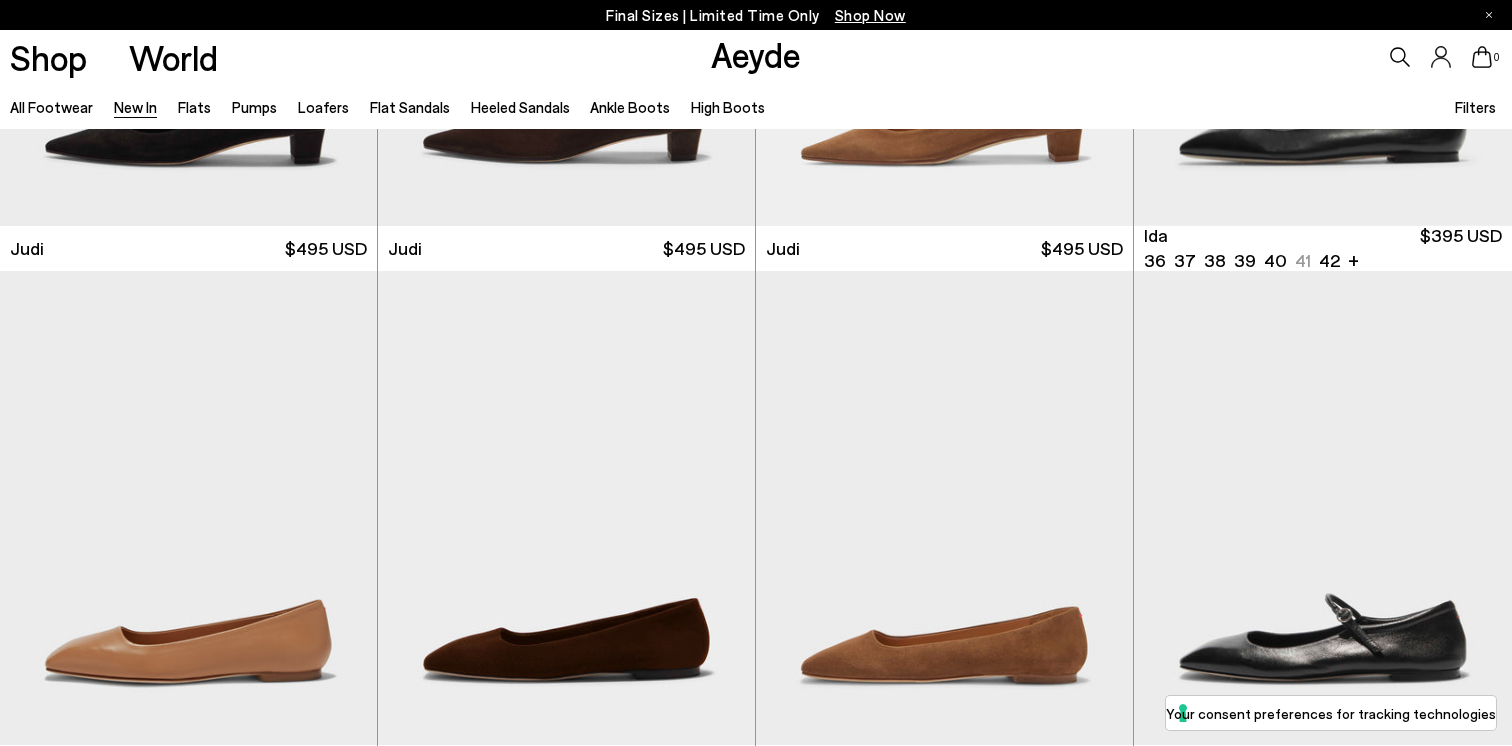 scroll, scrollTop: 7144, scrollLeft: 0, axis: vertical 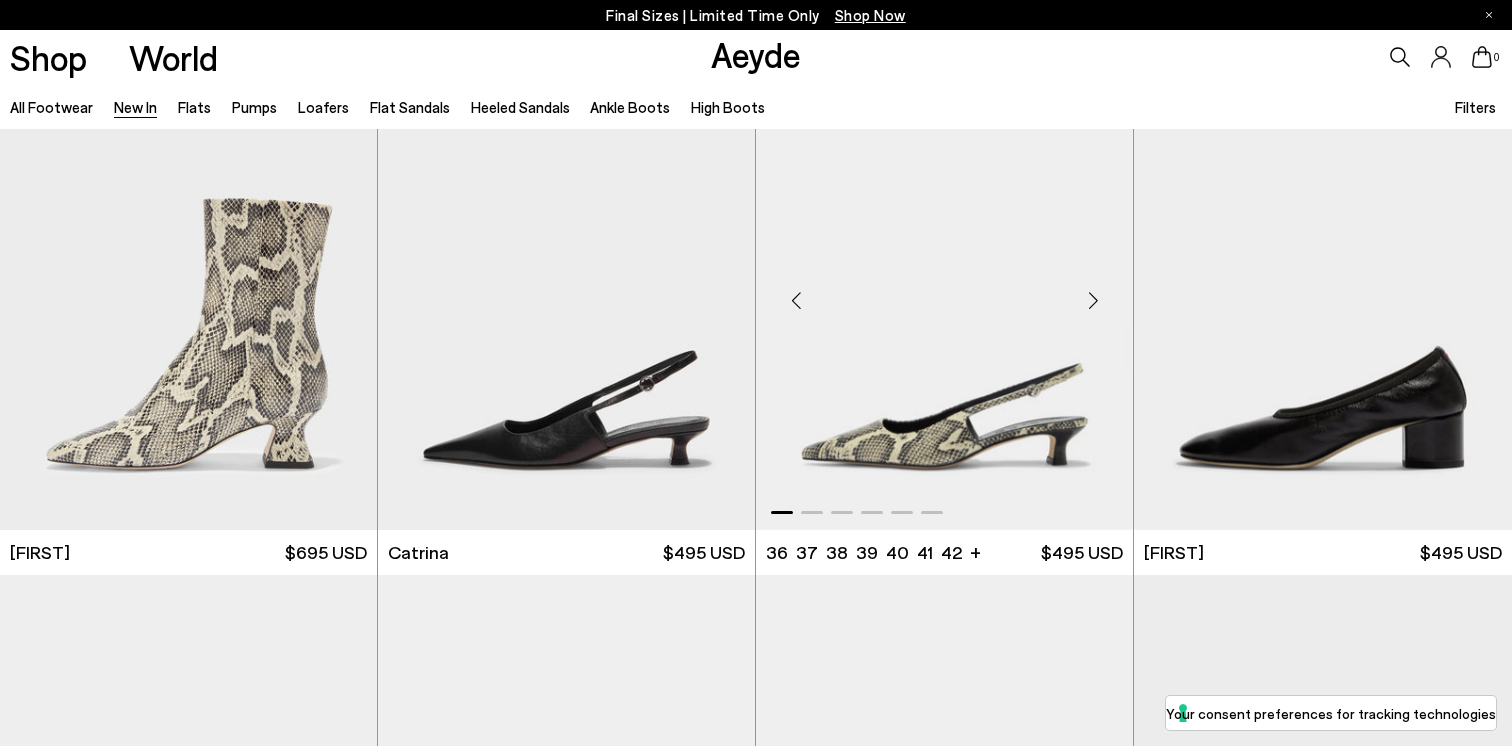 click at bounding box center (1093, 301) 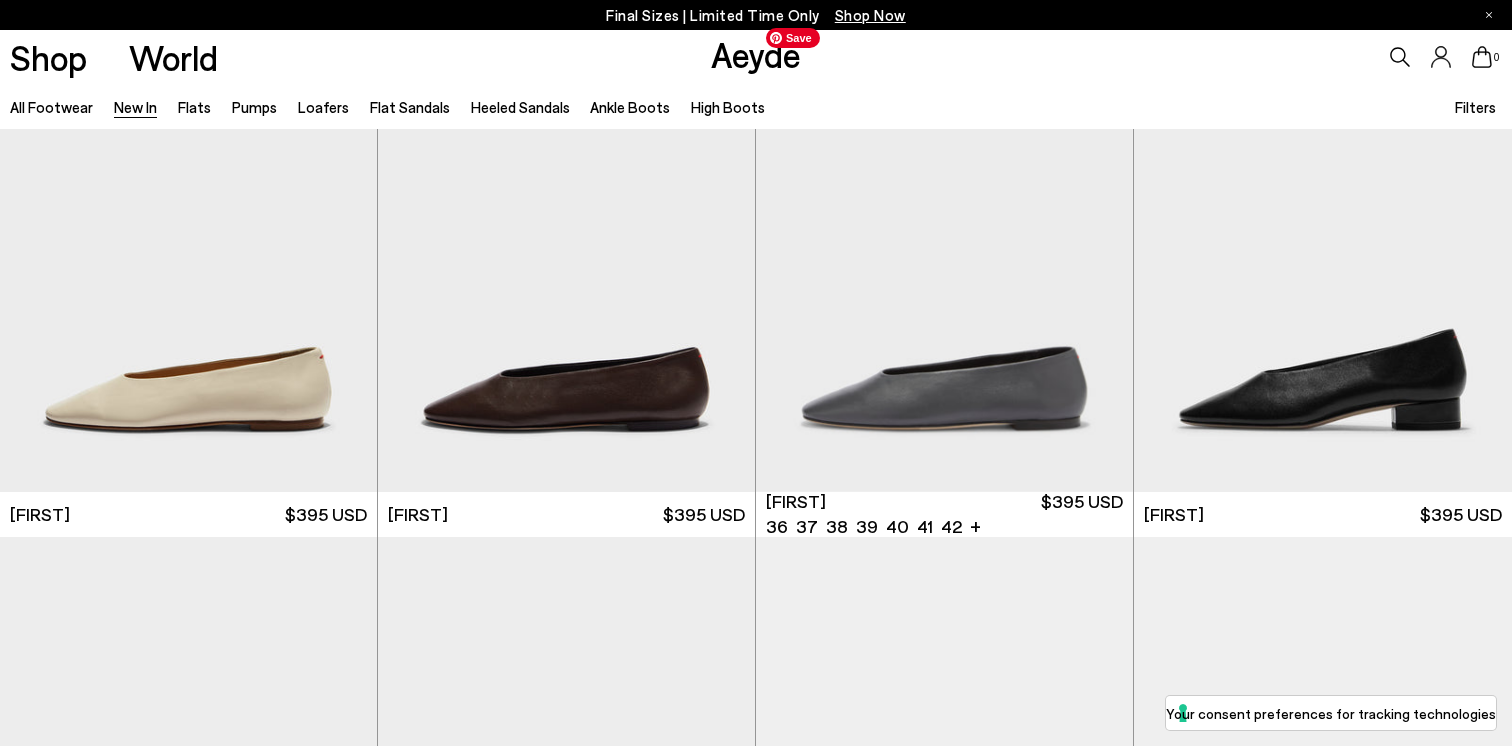 scroll, scrollTop: 9441, scrollLeft: 0, axis: vertical 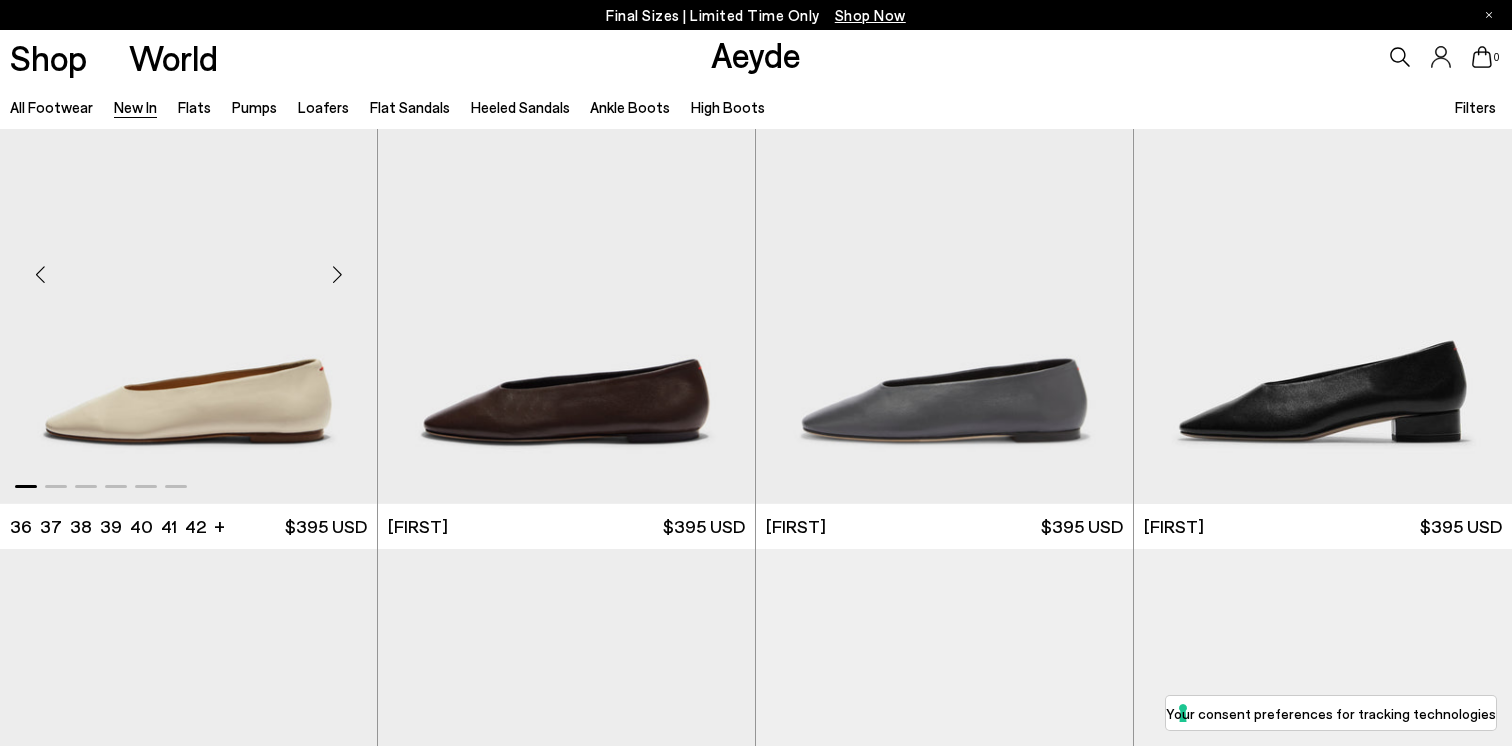click at bounding box center (337, 275) 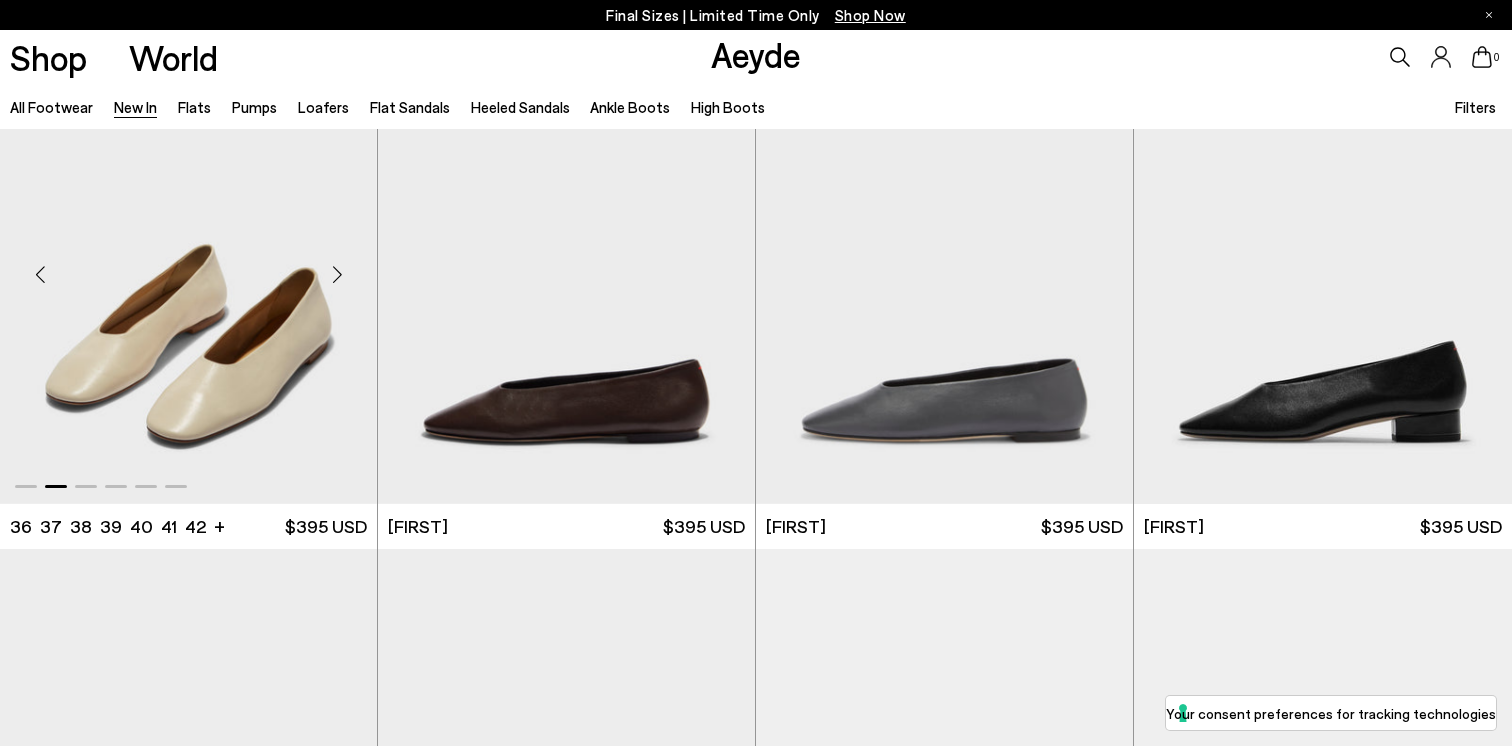 click at bounding box center [337, 275] 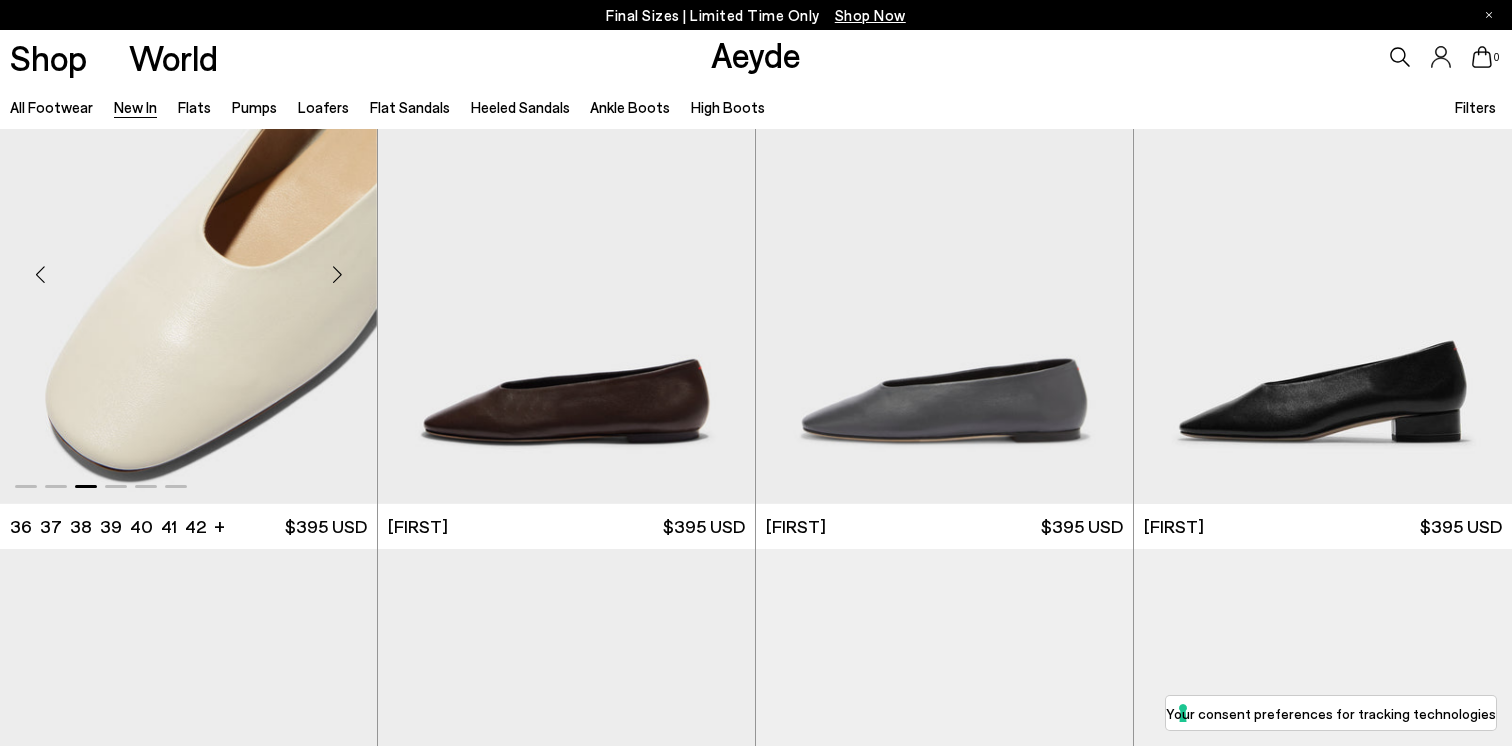 click at bounding box center [337, 275] 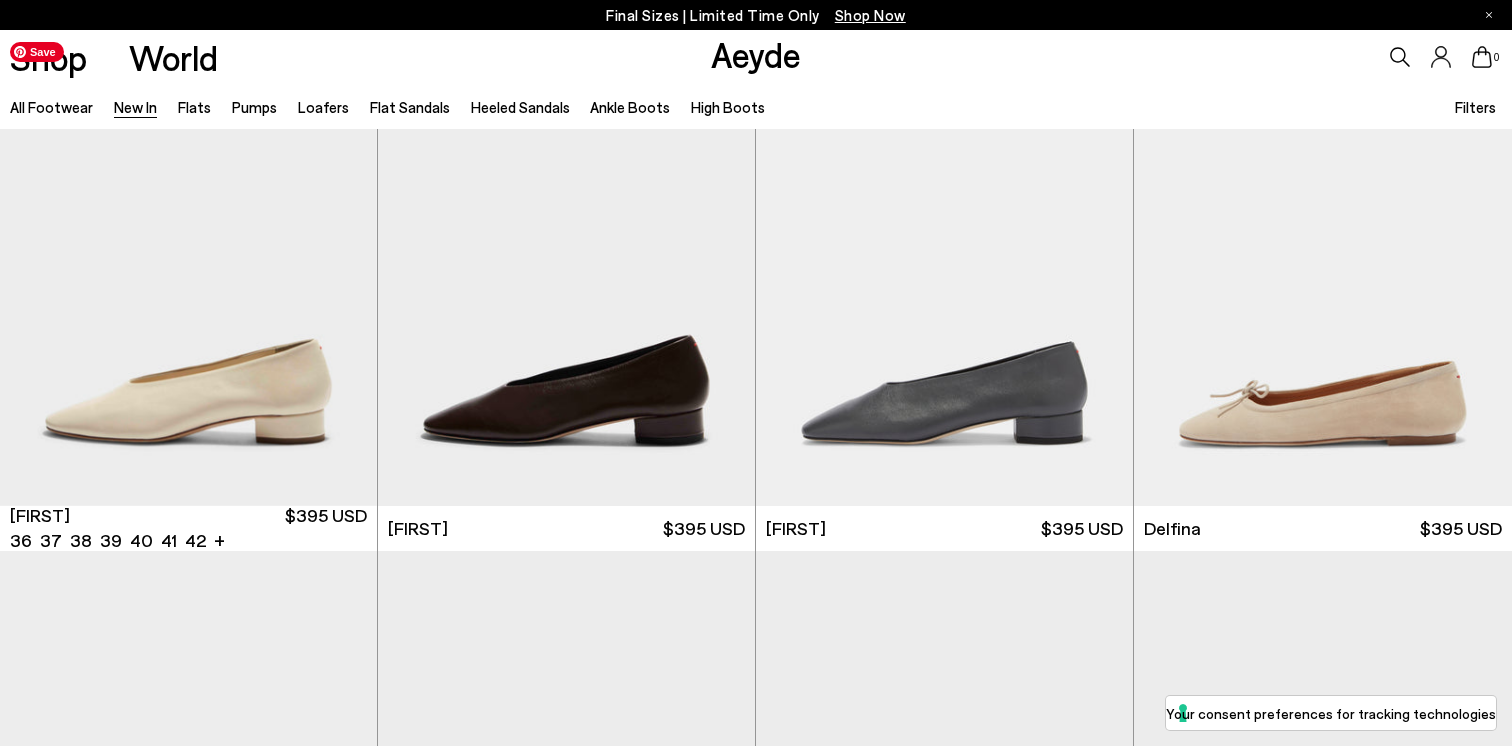 scroll, scrollTop: 9979, scrollLeft: 0, axis: vertical 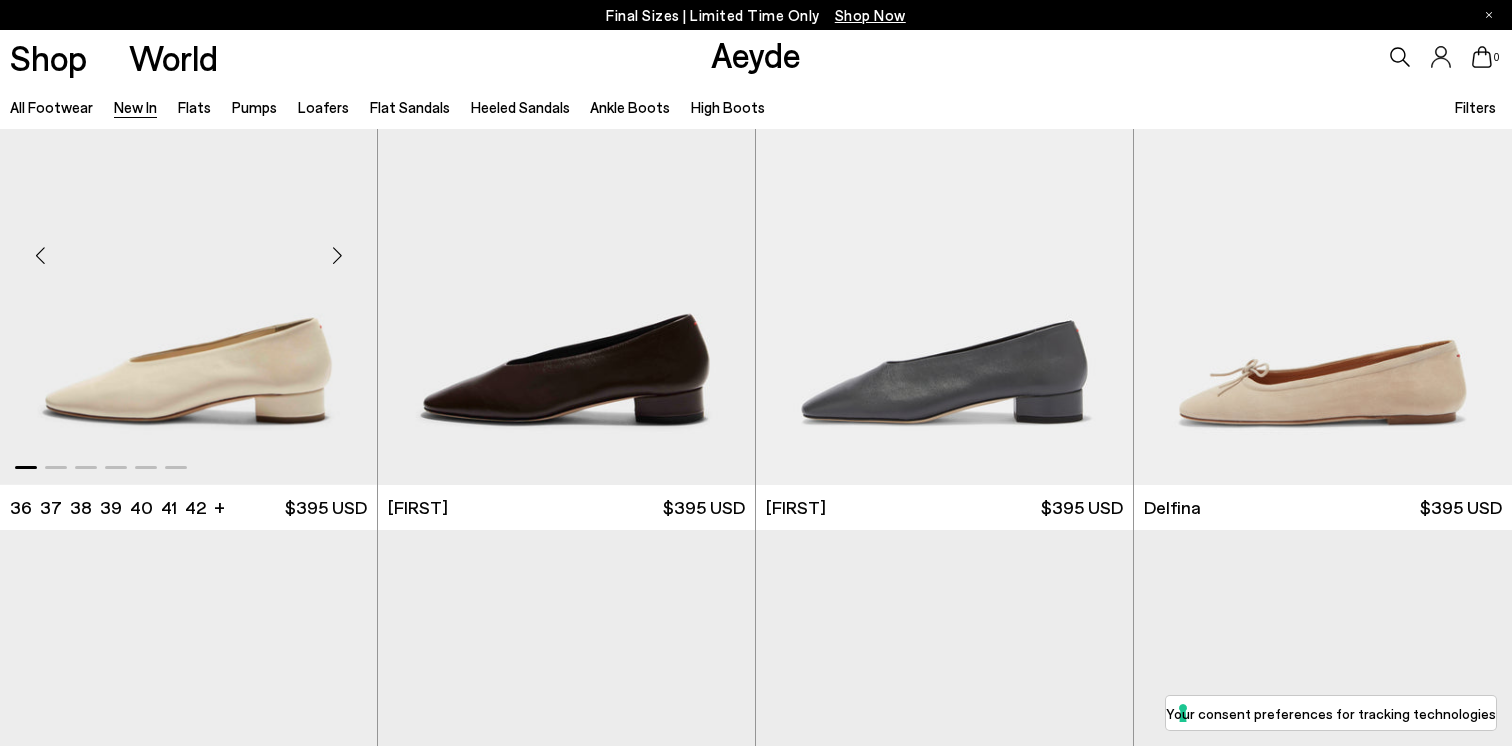 click at bounding box center [337, 256] 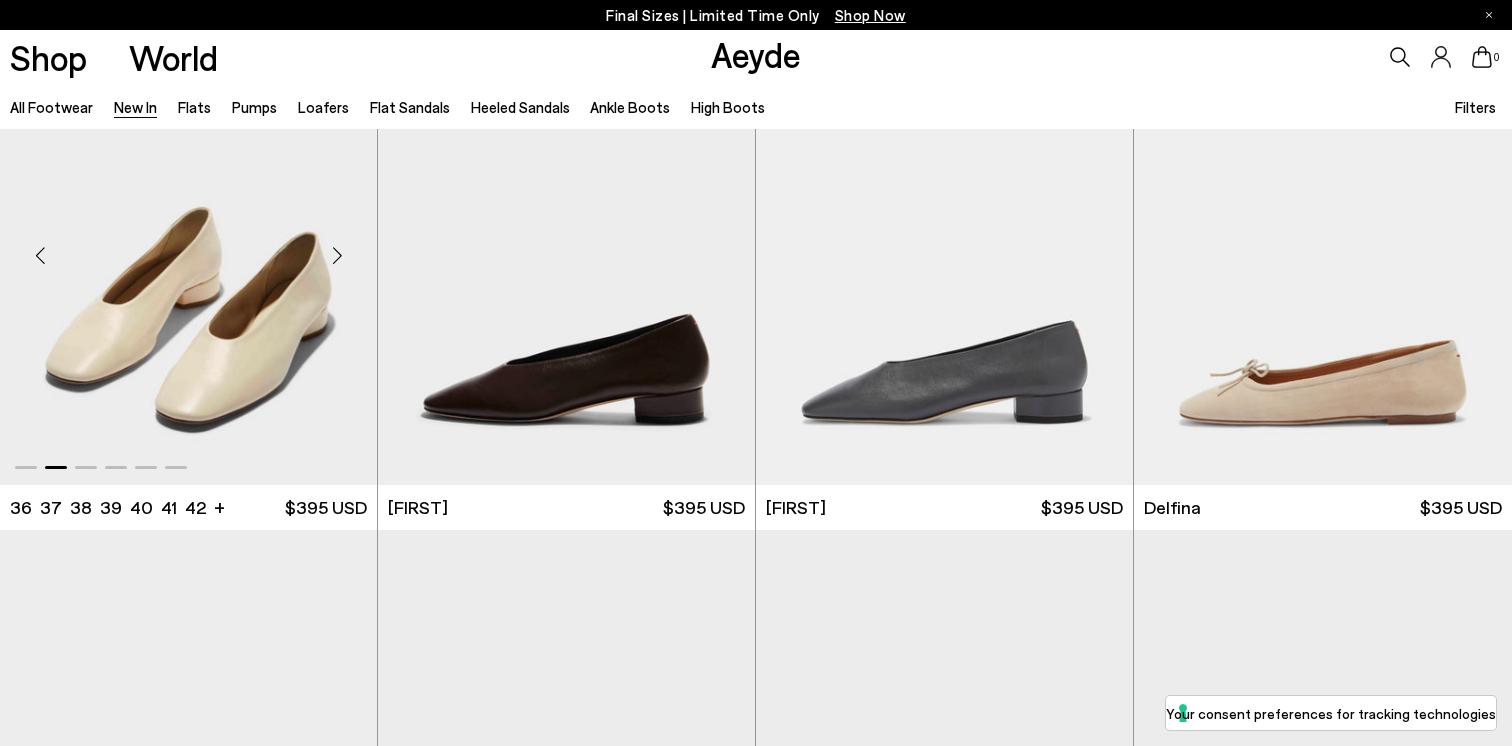 click at bounding box center (337, 256) 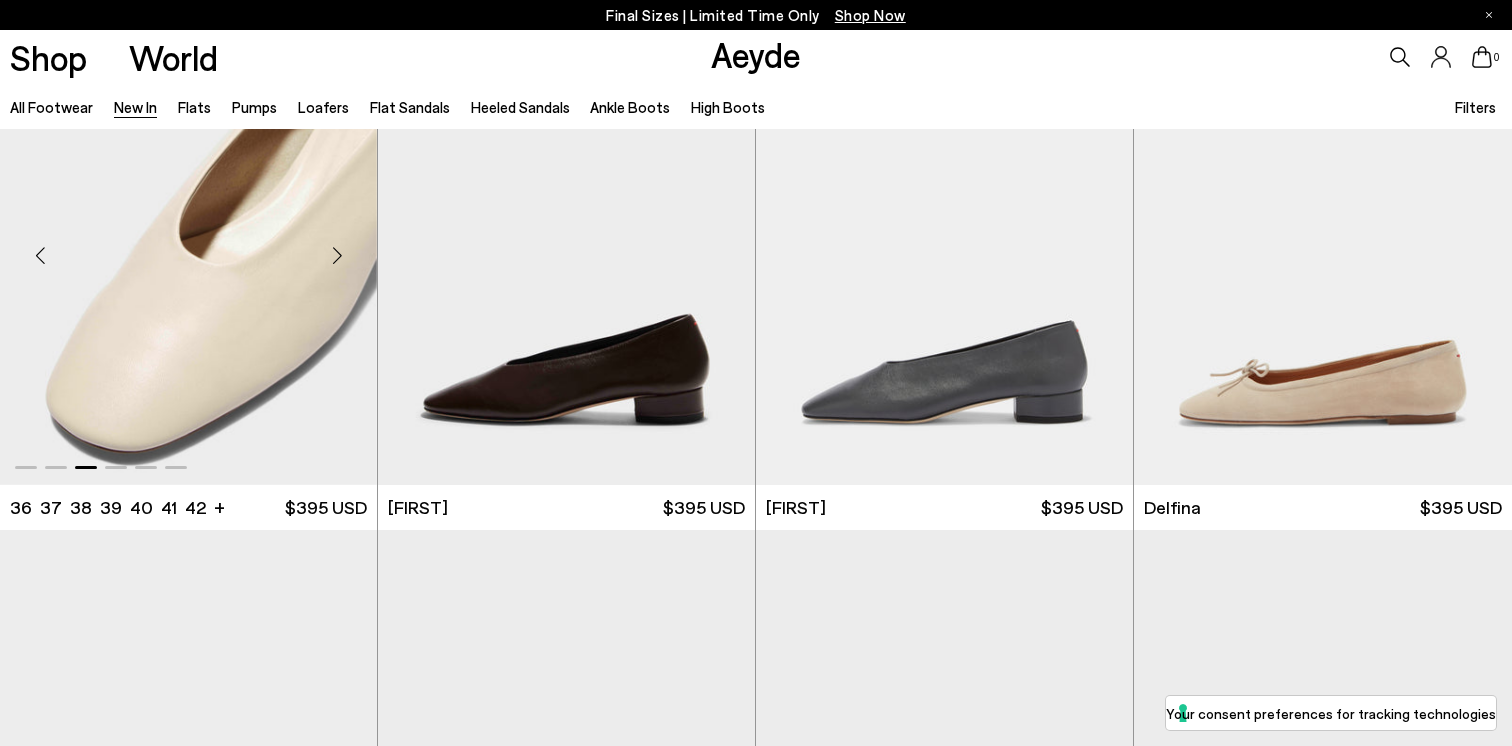 click at bounding box center (337, 256) 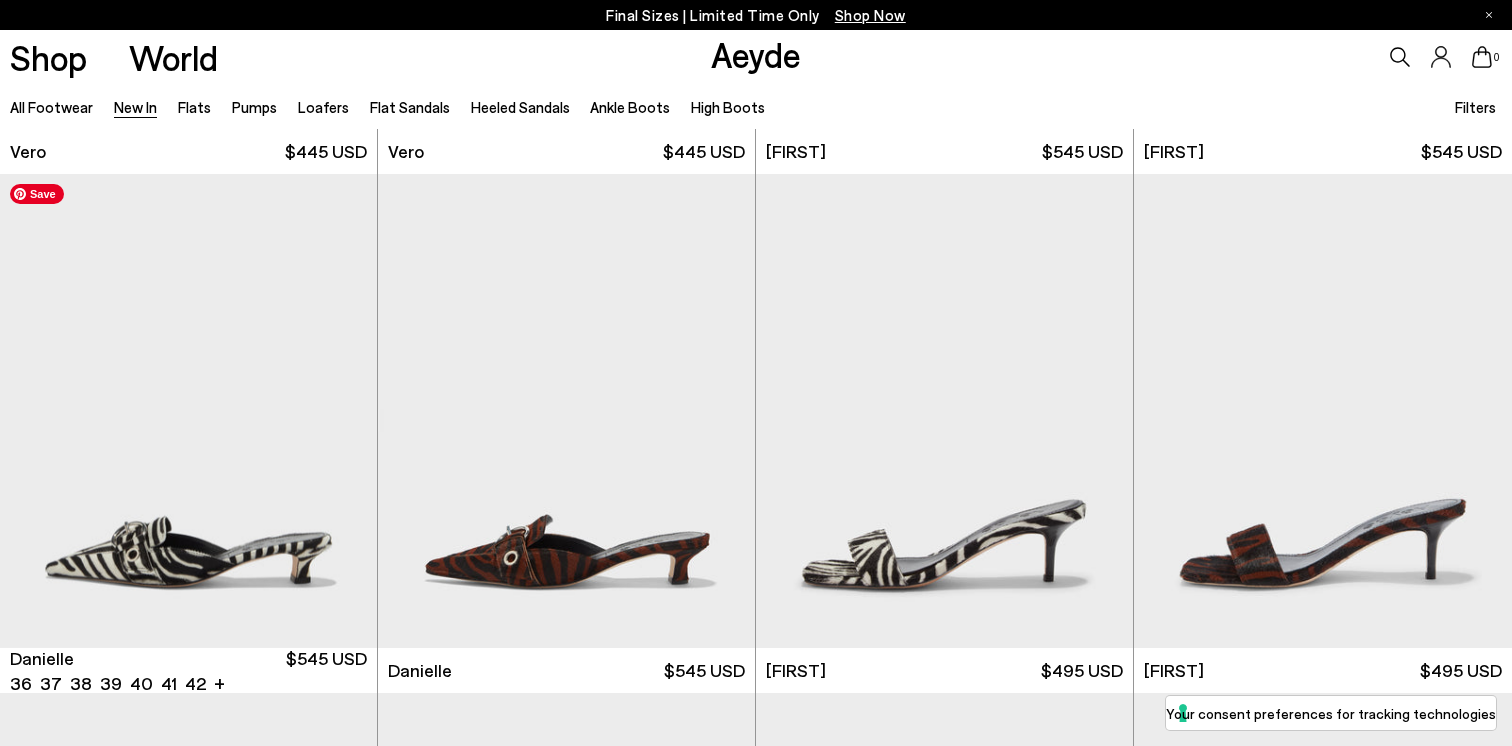scroll, scrollTop: 13557, scrollLeft: 0, axis: vertical 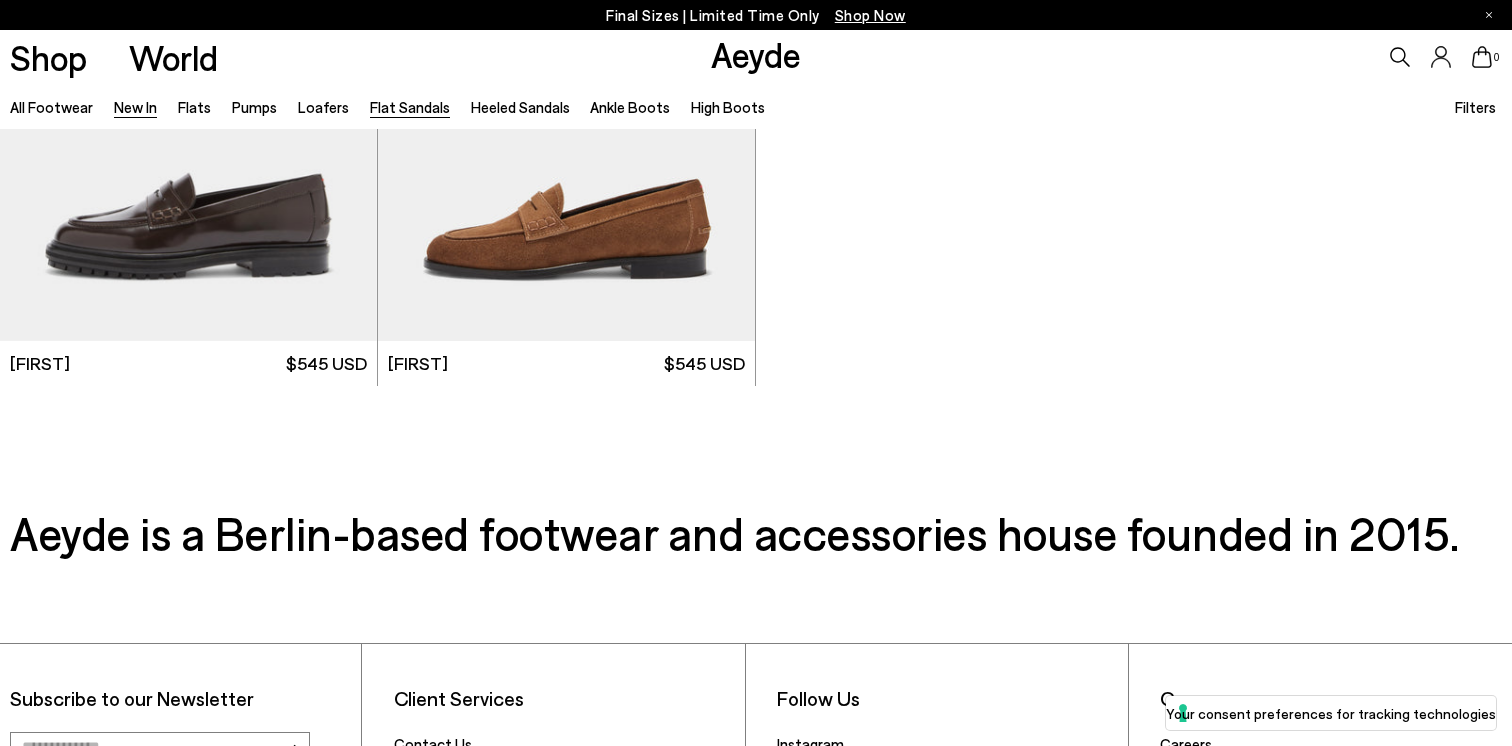 click on "Flat Sandals" at bounding box center [410, 107] 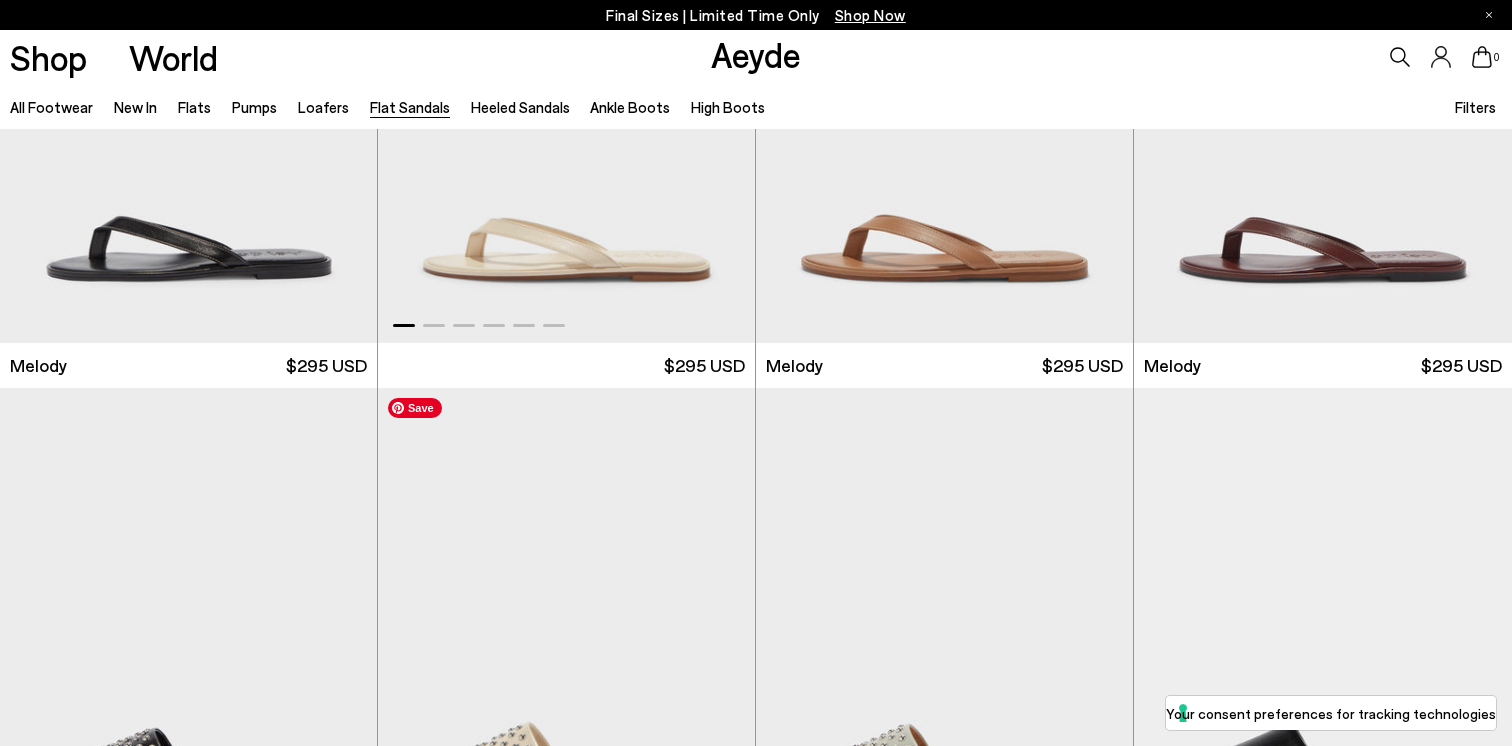 scroll, scrollTop: 1062, scrollLeft: 0, axis: vertical 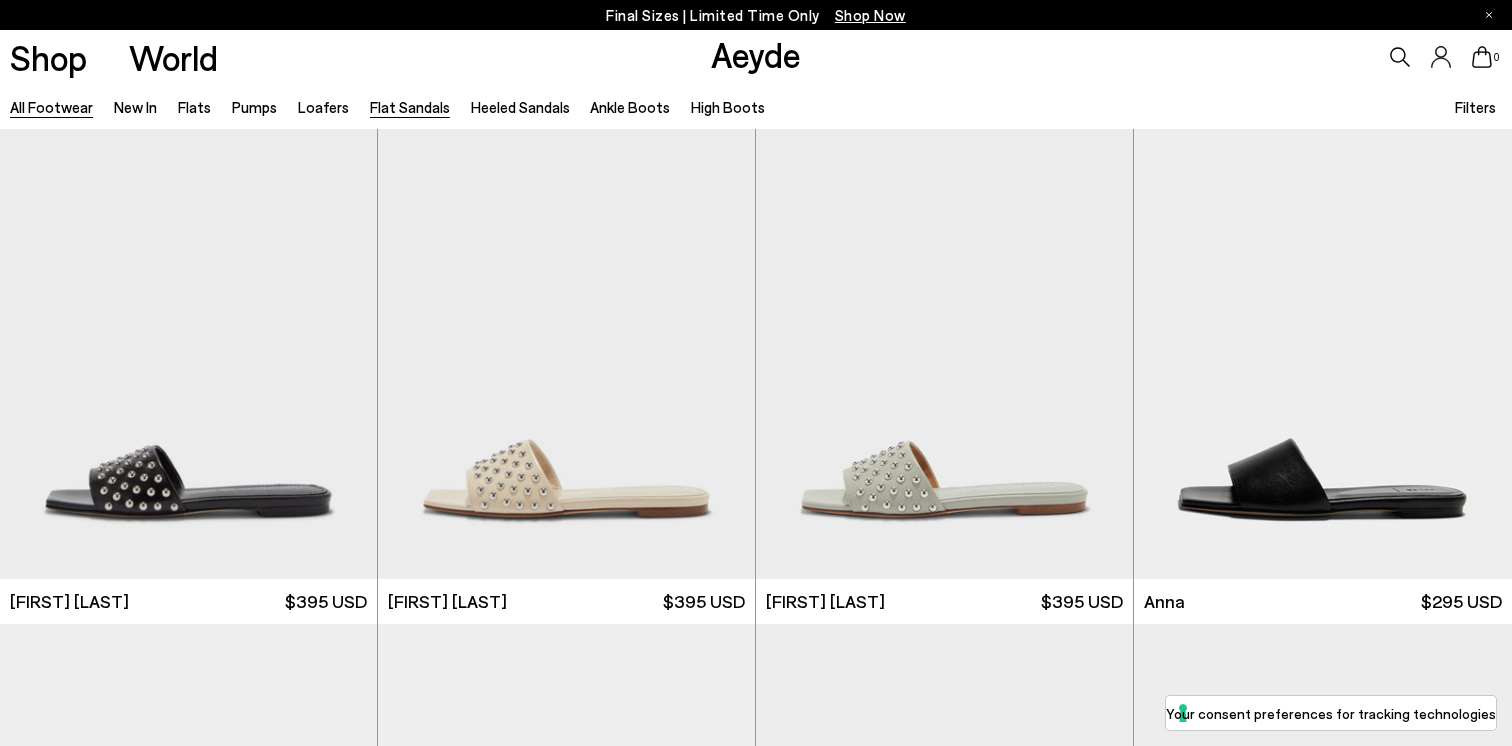 click on "All Footwear" at bounding box center [51, 107] 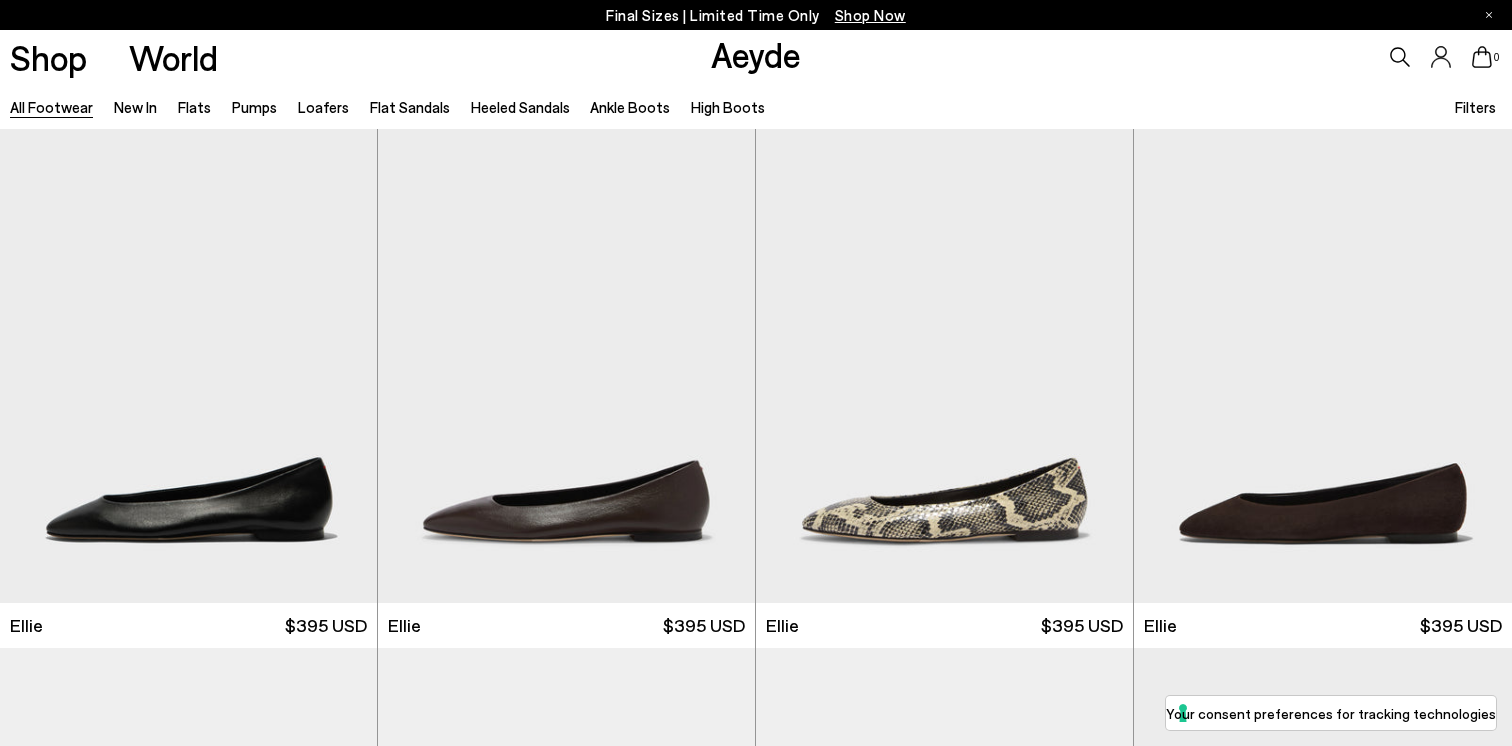 scroll, scrollTop: 0, scrollLeft: 0, axis: both 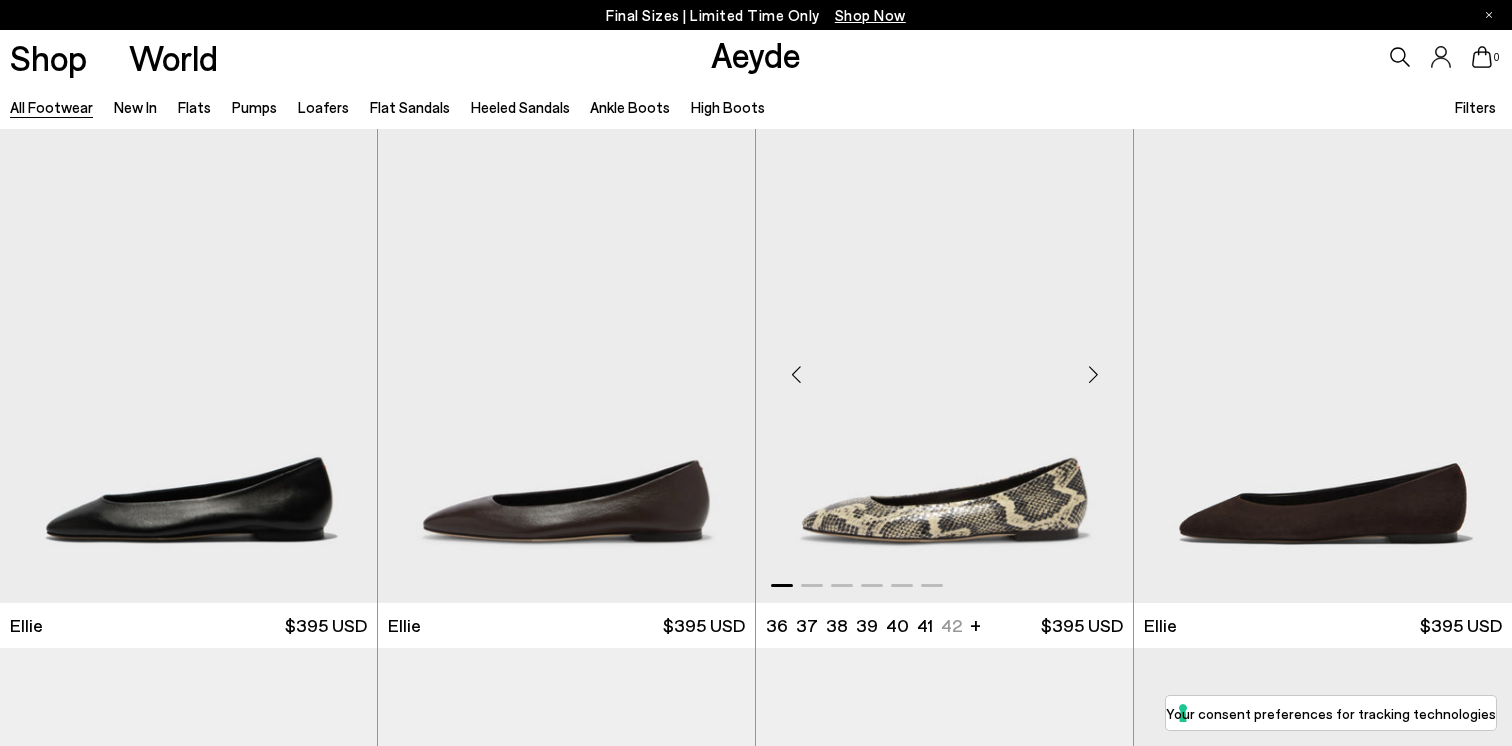 click at bounding box center (1093, 374) 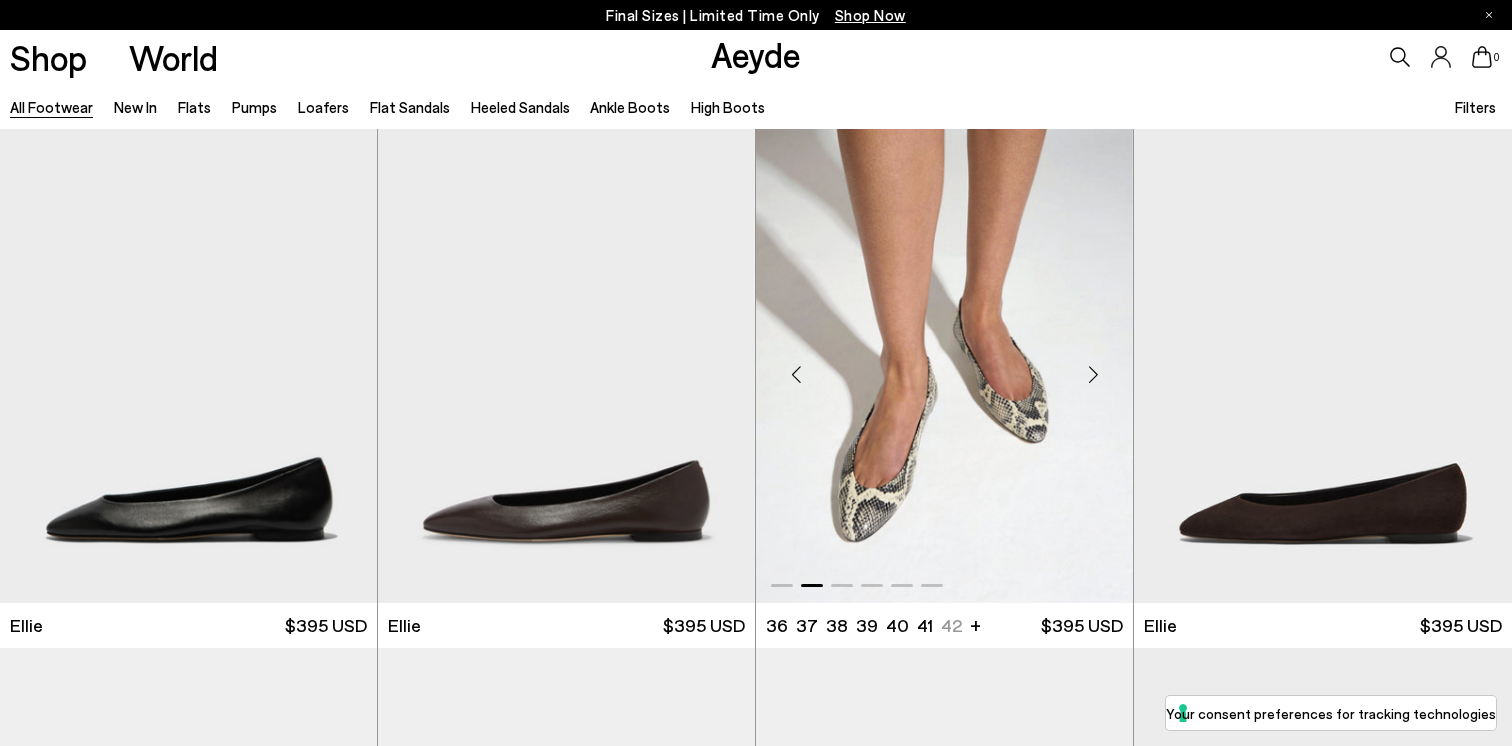click at bounding box center (1093, 374) 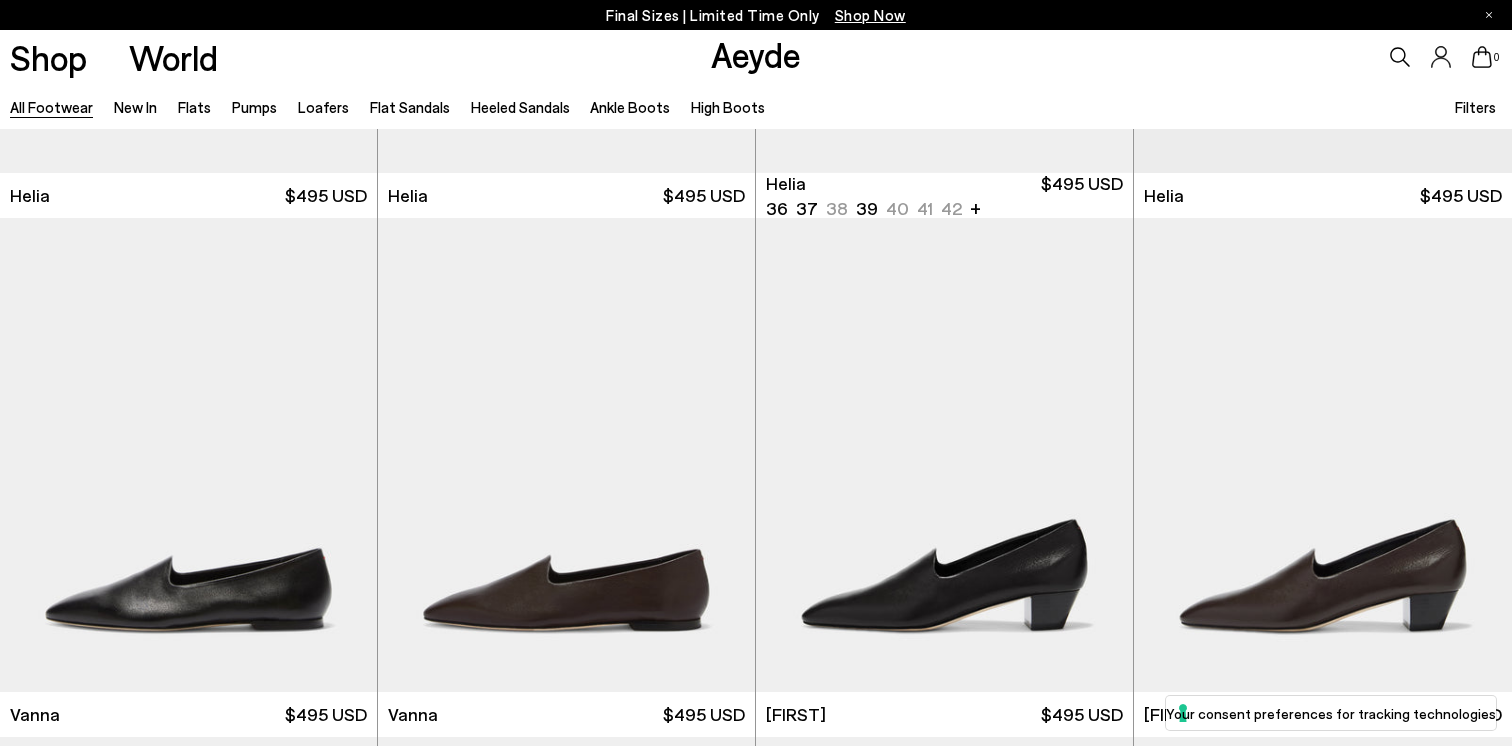 scroll, scrollTop: 1088, scrollLeft: 0, axis: vertical 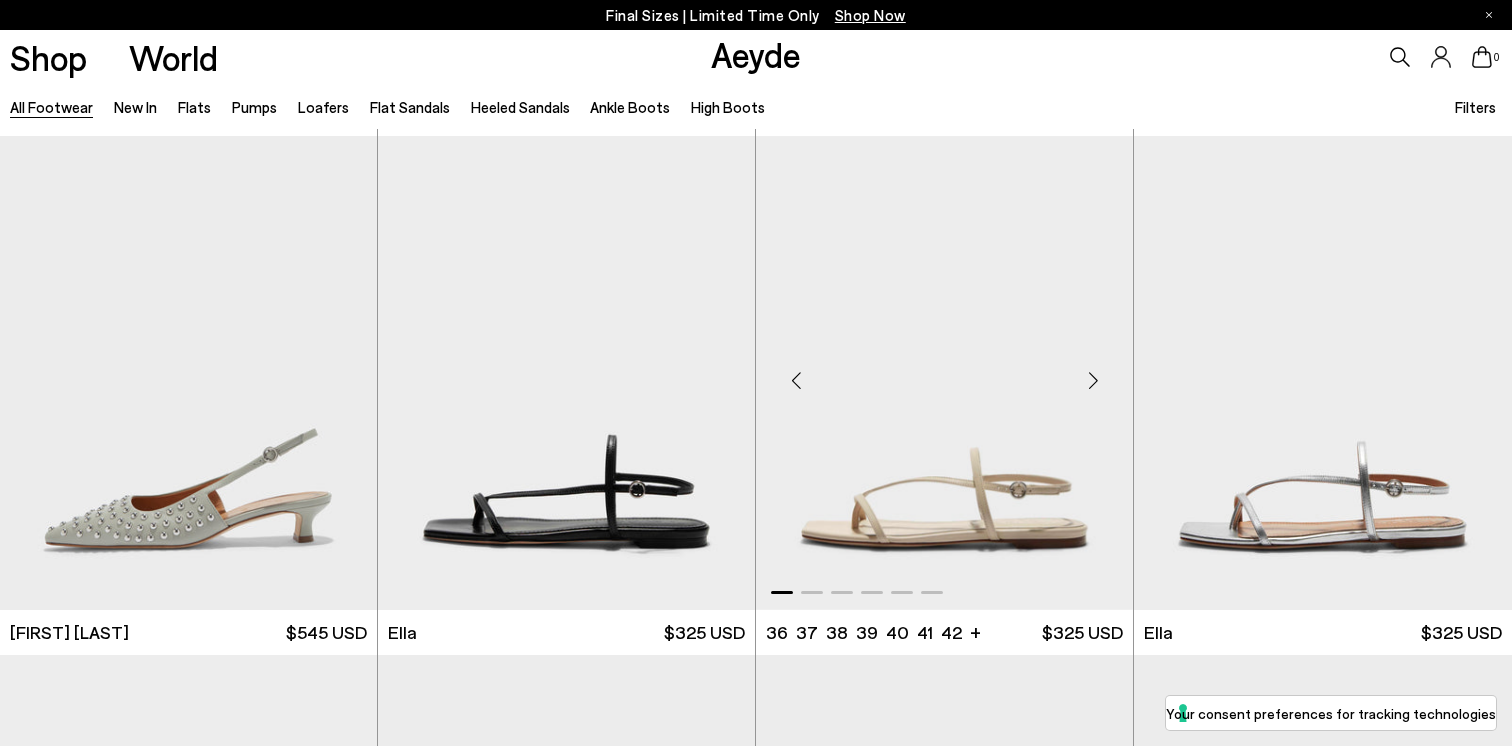 click at bounding box center [1093, 381] 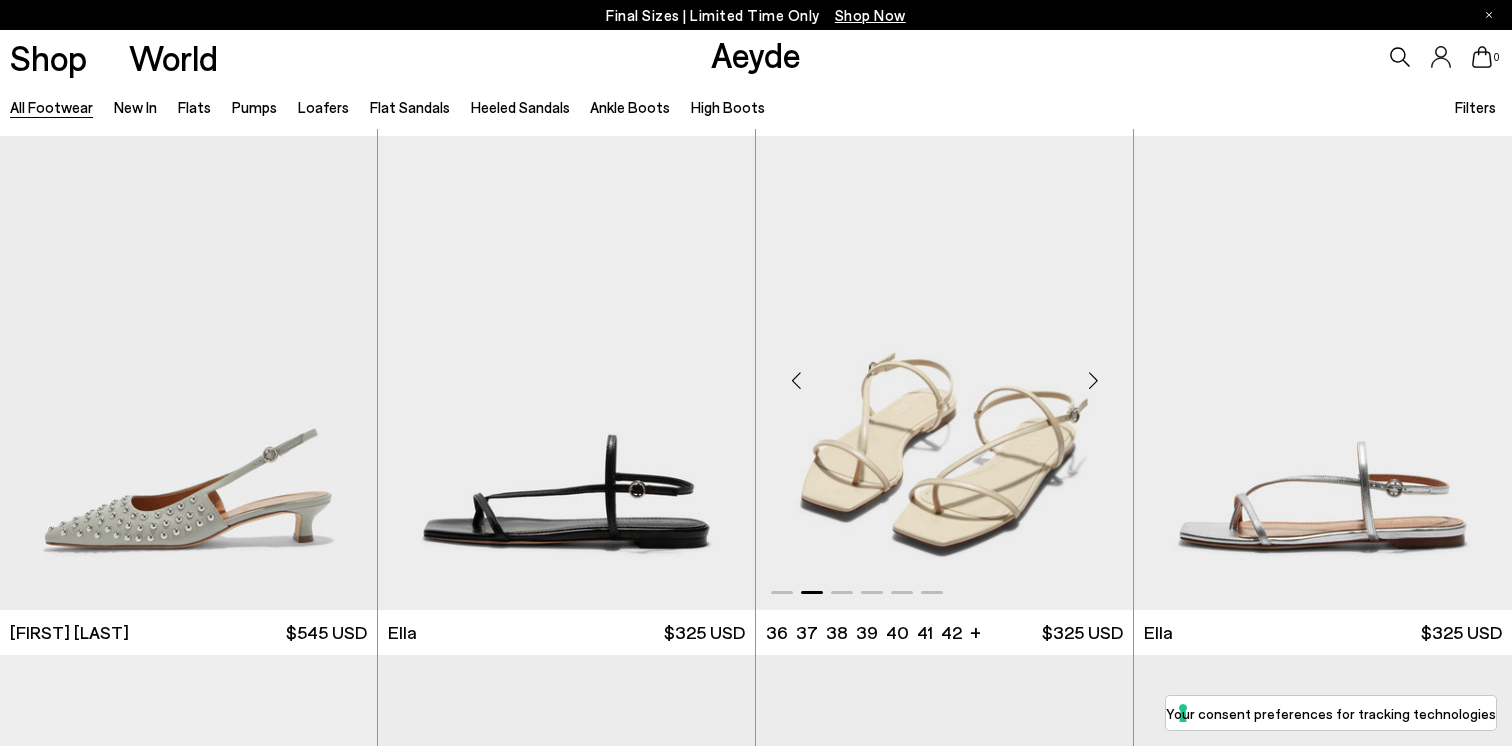click at bounding box center (1093, 381) 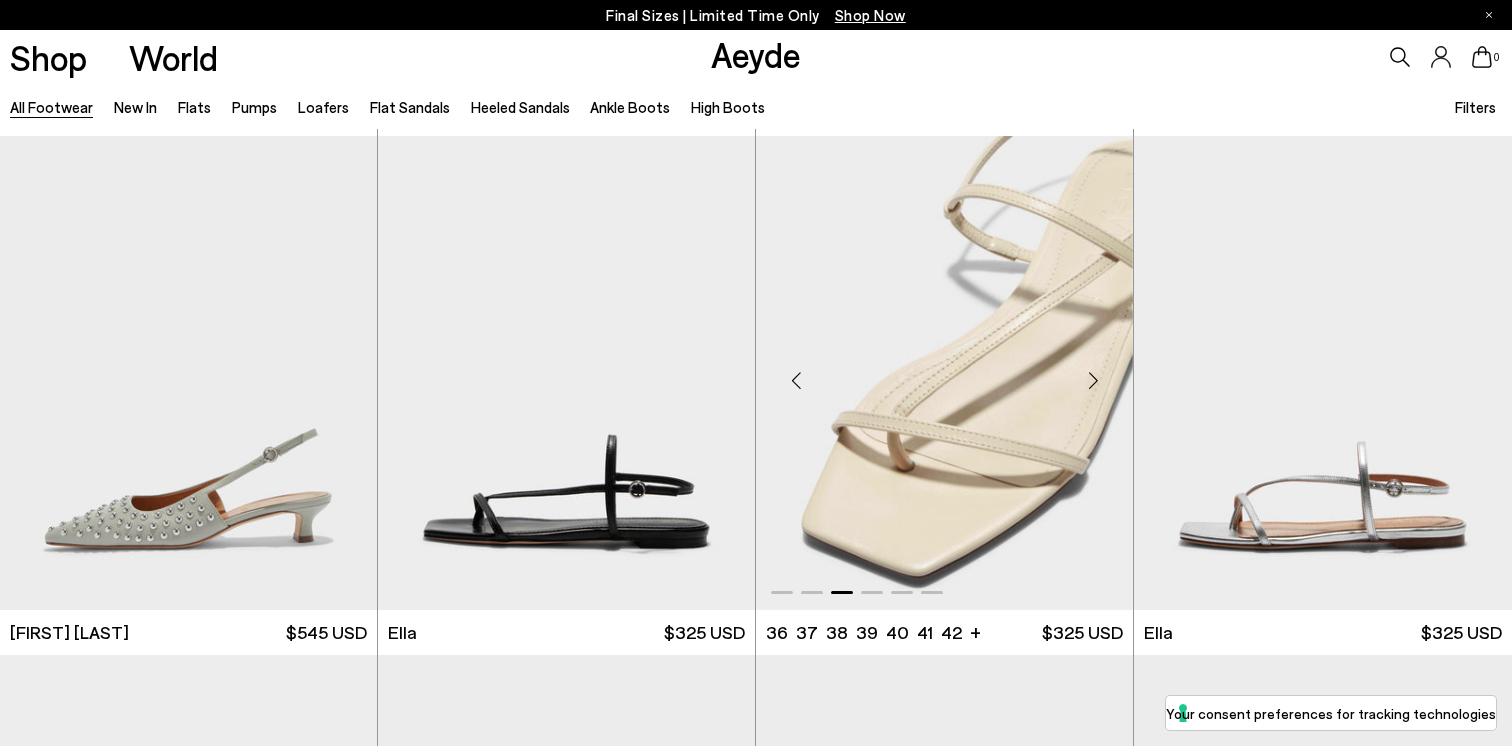click at bounding box center (1093, 381) 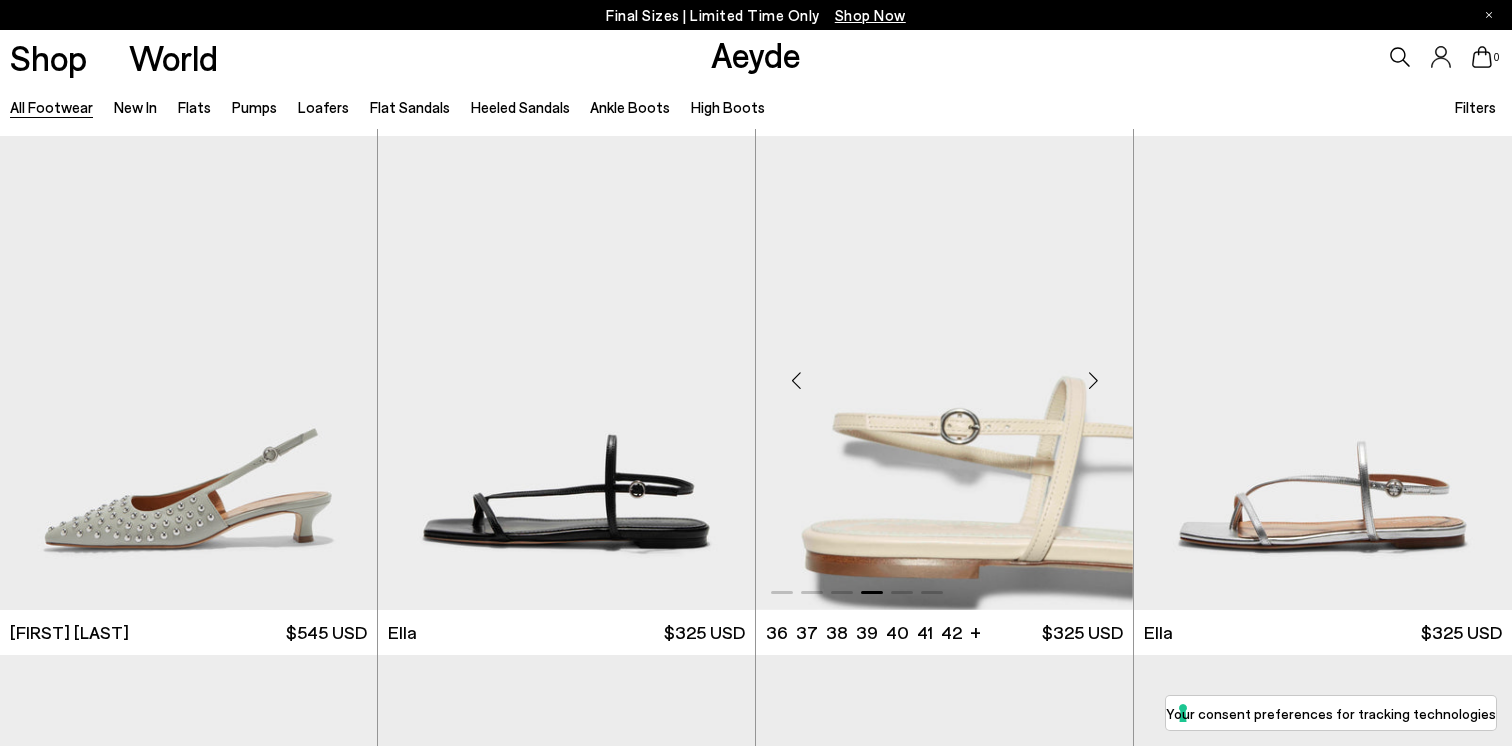 click at bounding box center (1093, 381) 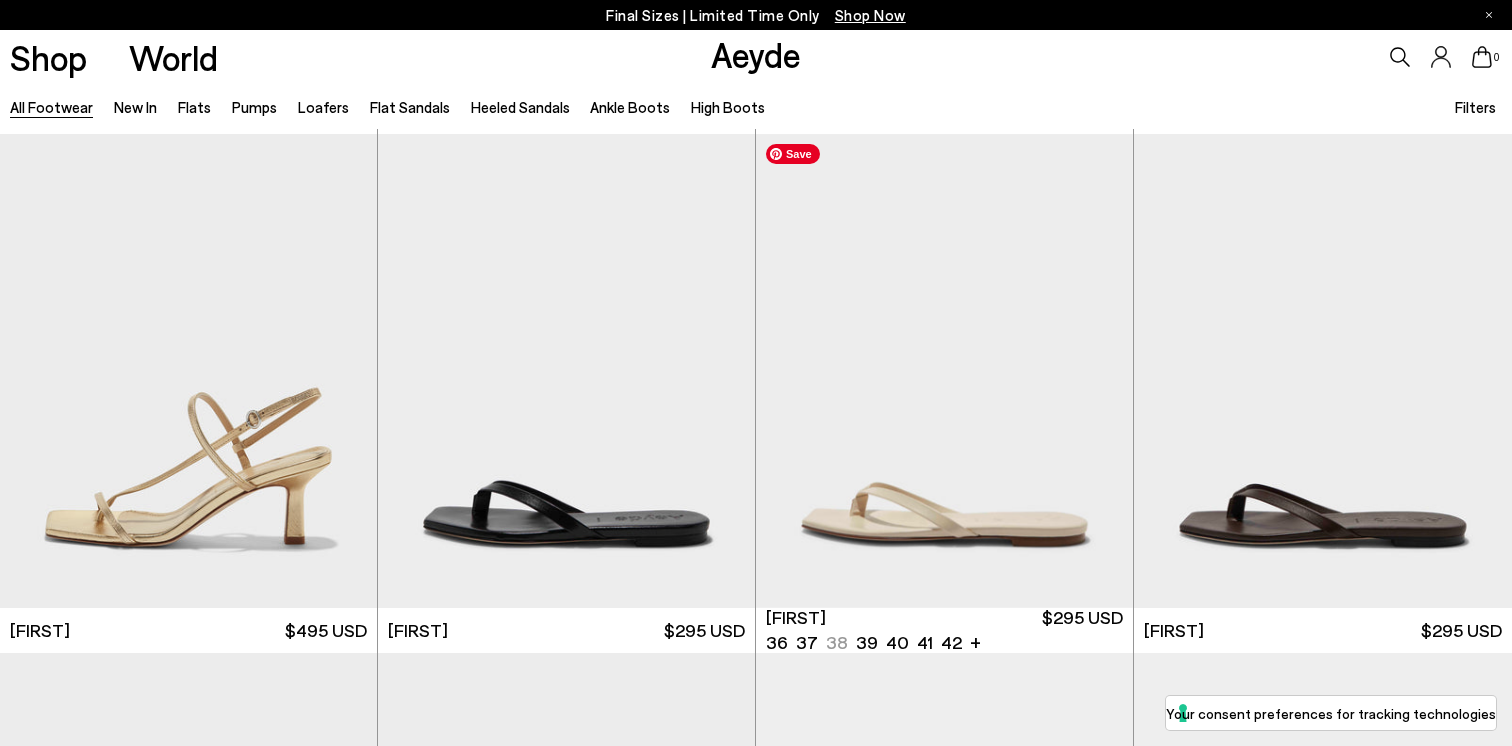 scroll, scrollTop: 25064, scrollLeft: 0, axis: vertical 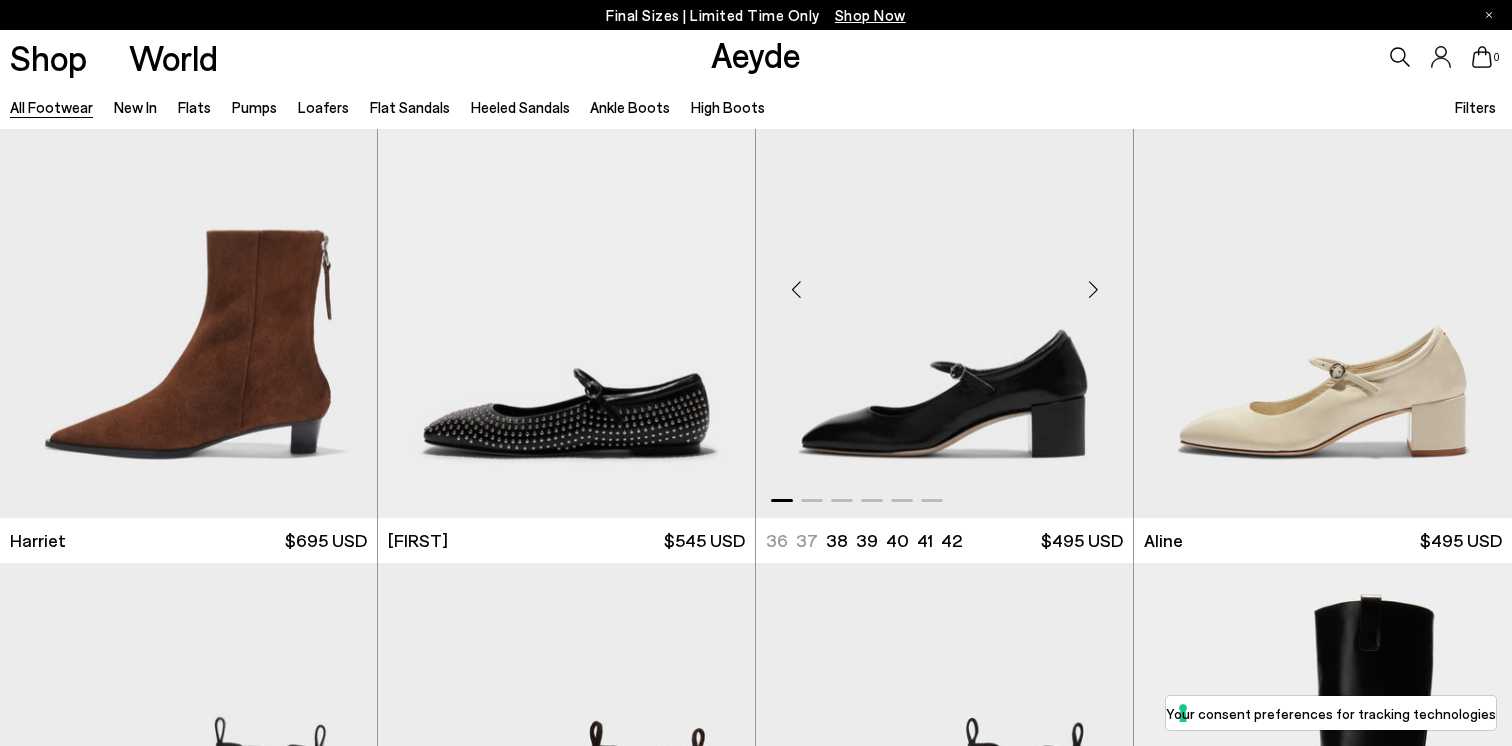 click at bounding box center [1093, 289] 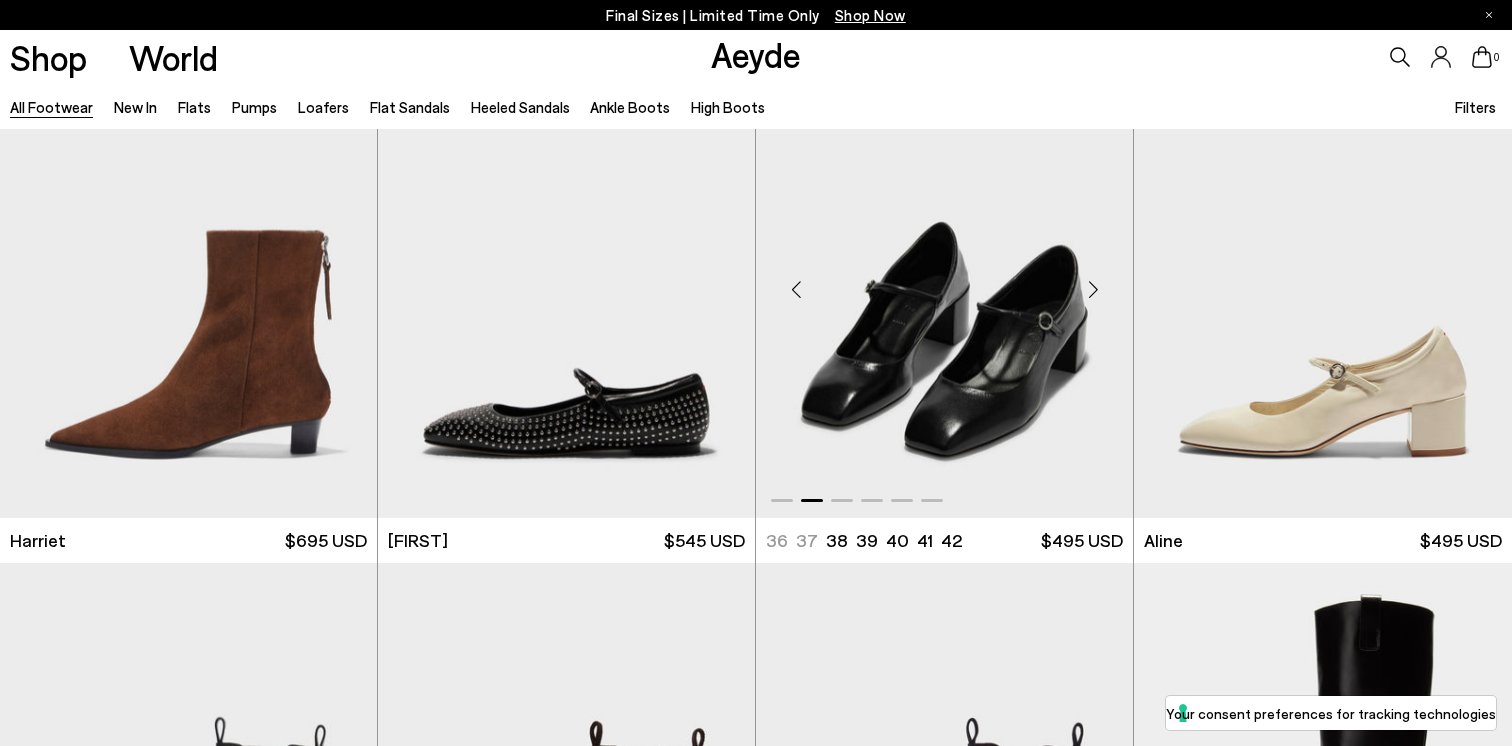 click at bounding box center (1093, 289) 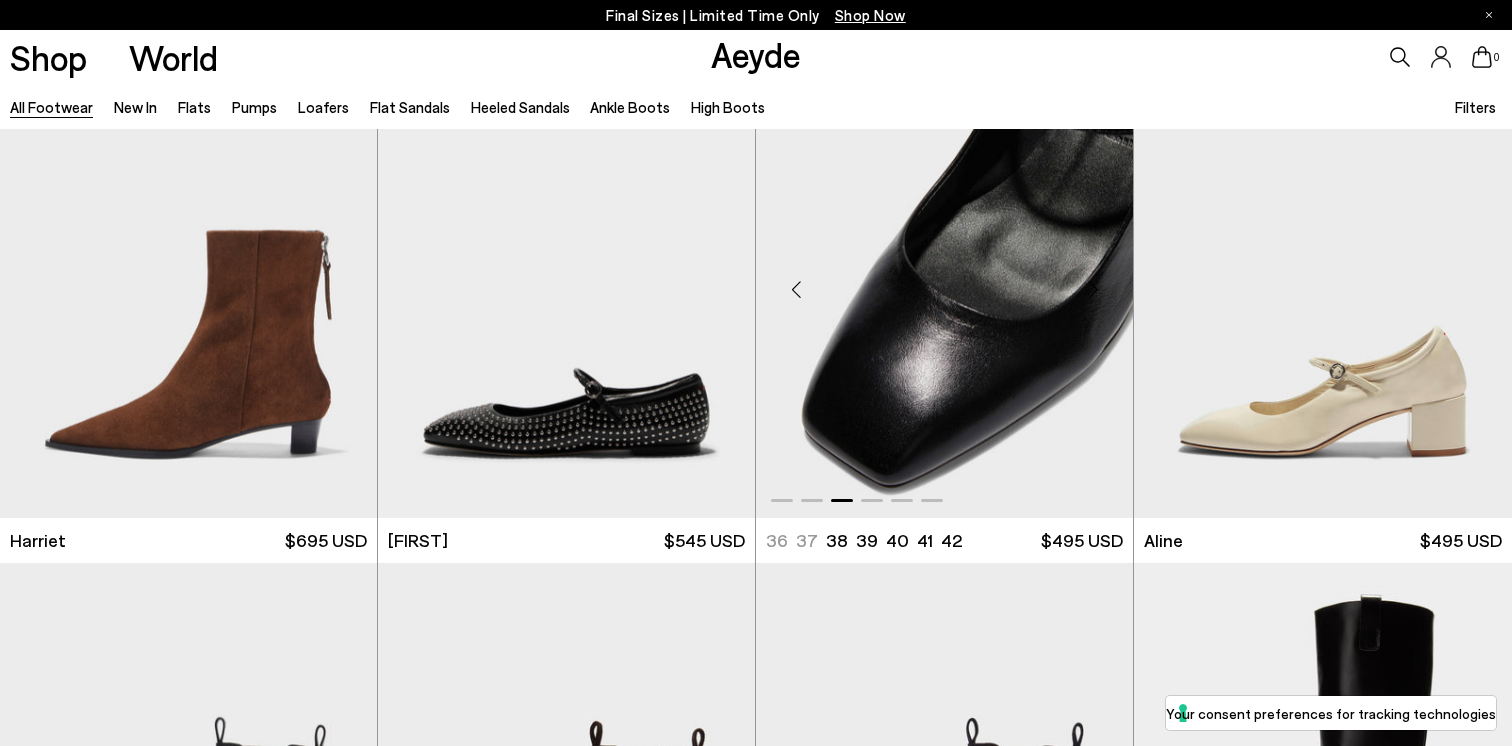 click at bounding box center (1093, 289) 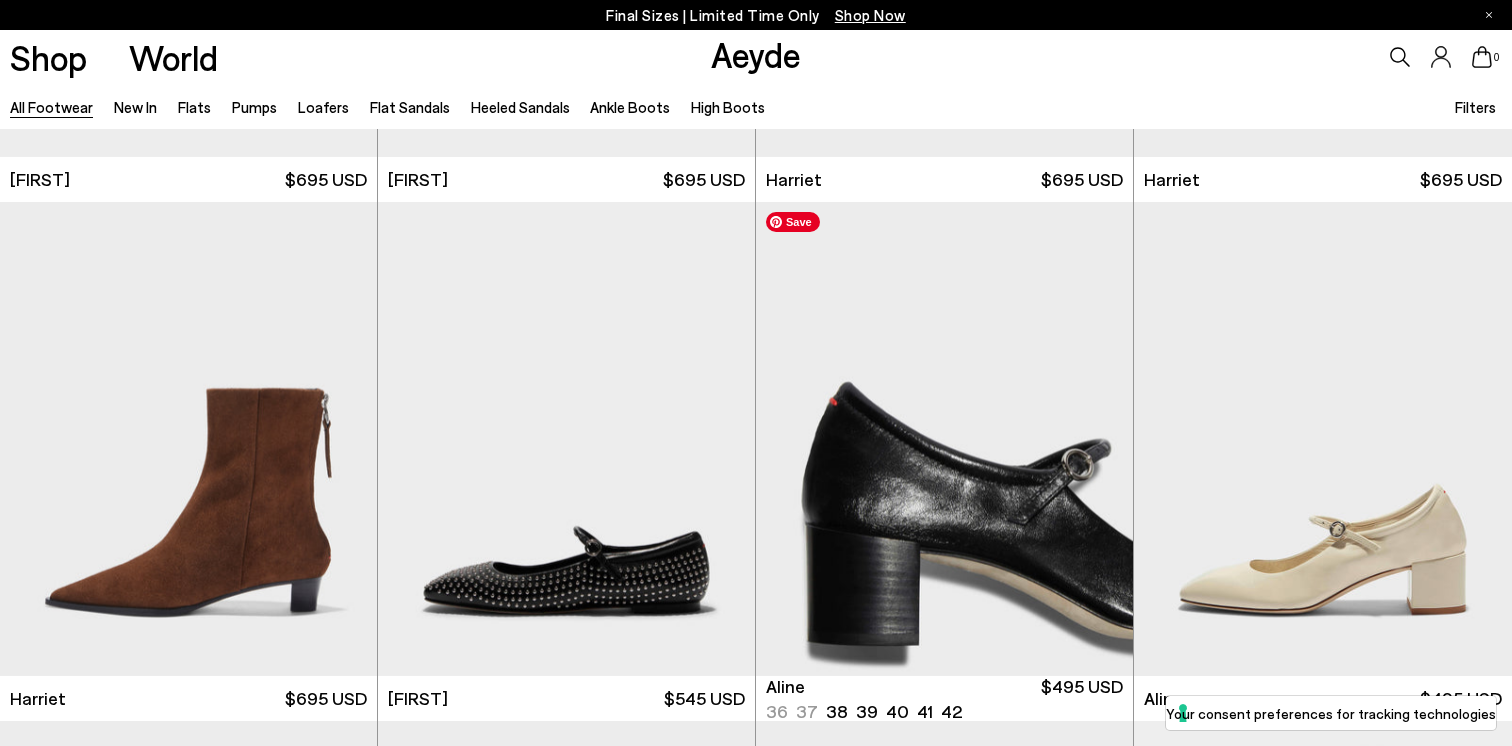 scroll, scrollTop: 31161, scrollLeft: 0, axis: vertical 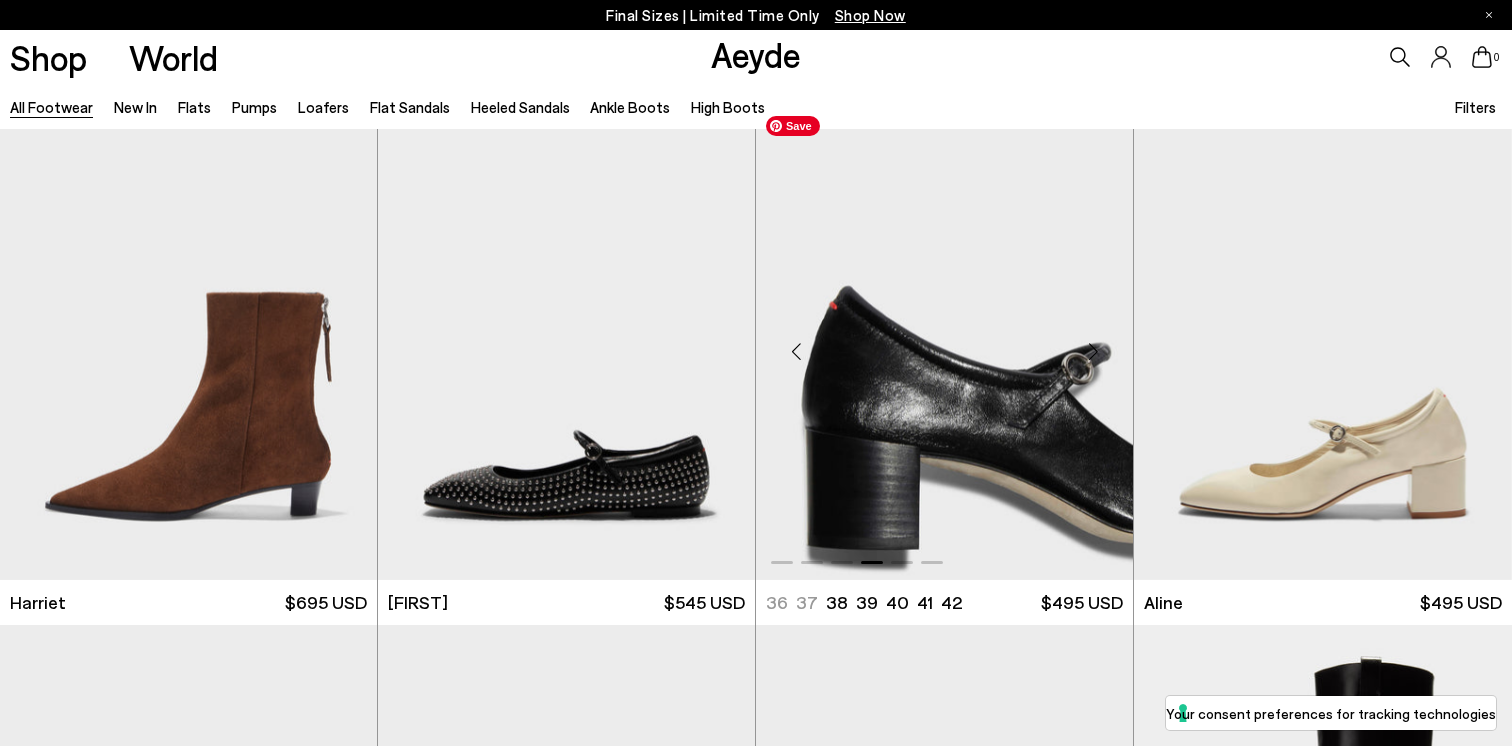 click at bounding box center (944, 343) 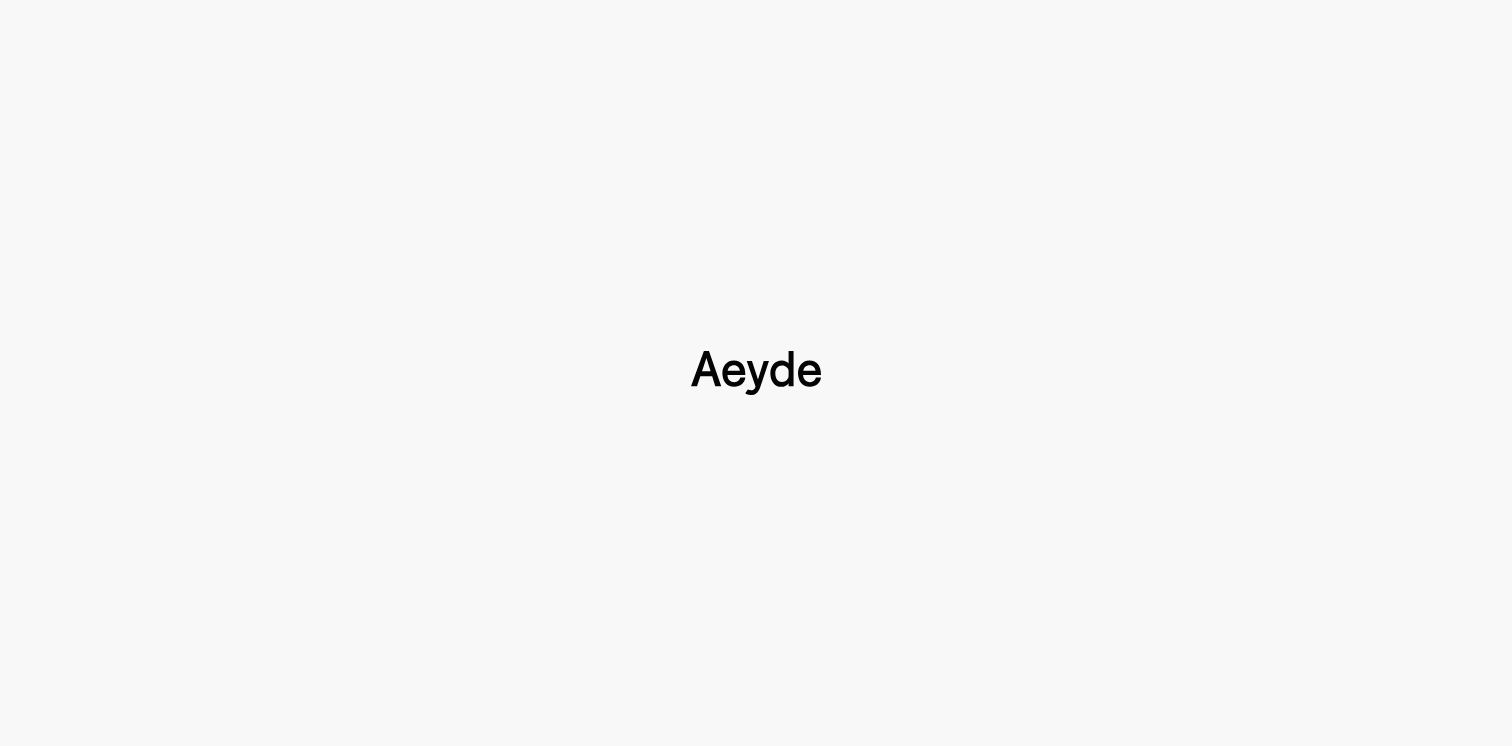 type 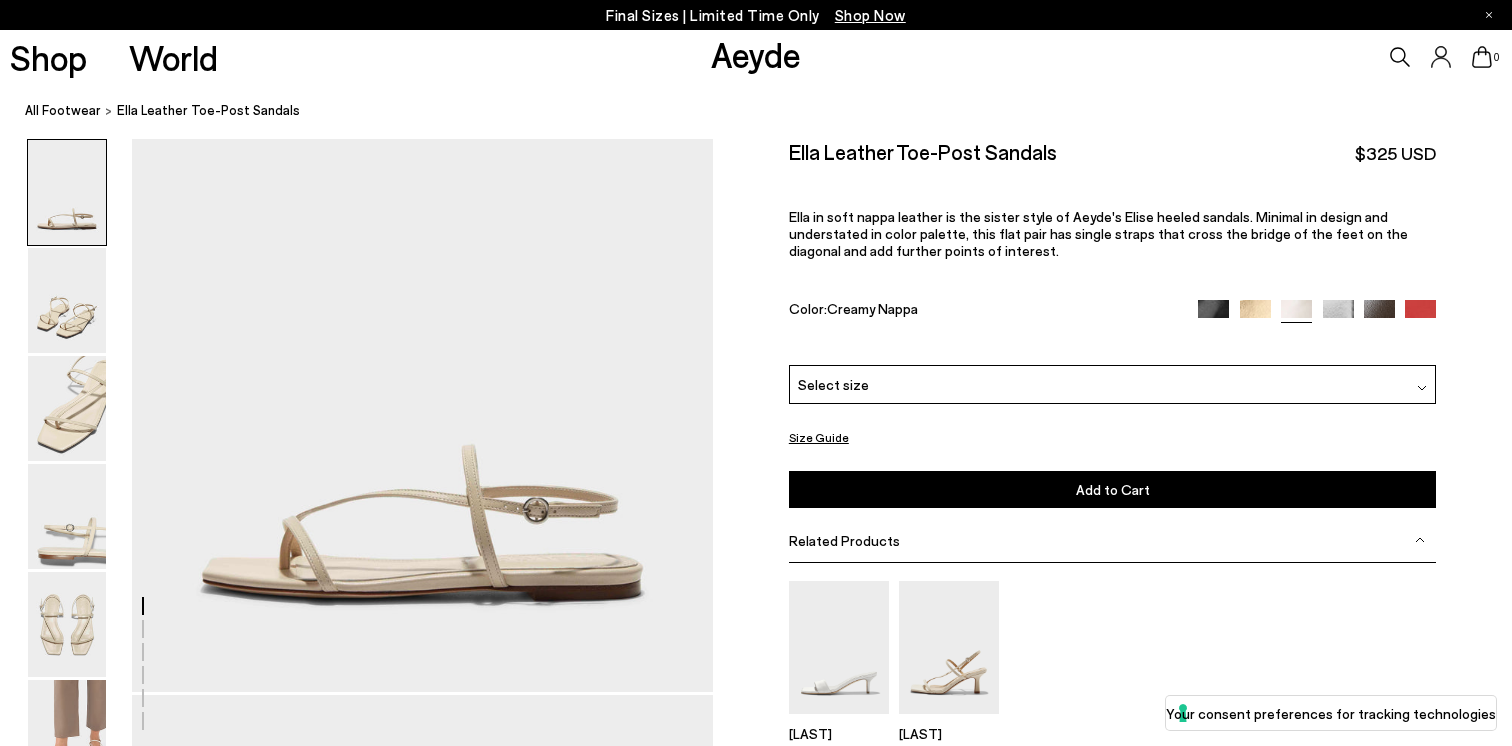 scroll, scrollTop: 0, scrollLeft: 0, axis: both 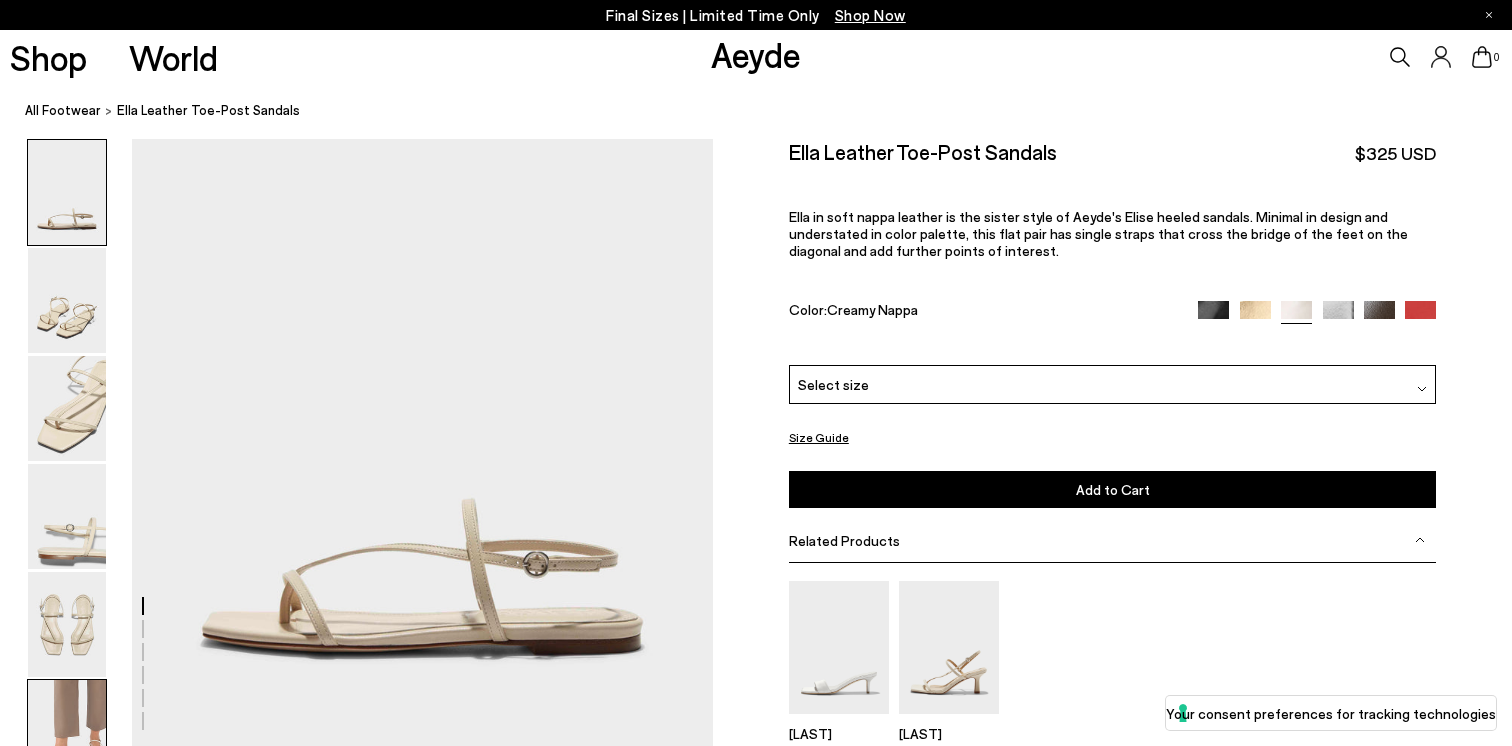 click at bounding box center (67, 732) 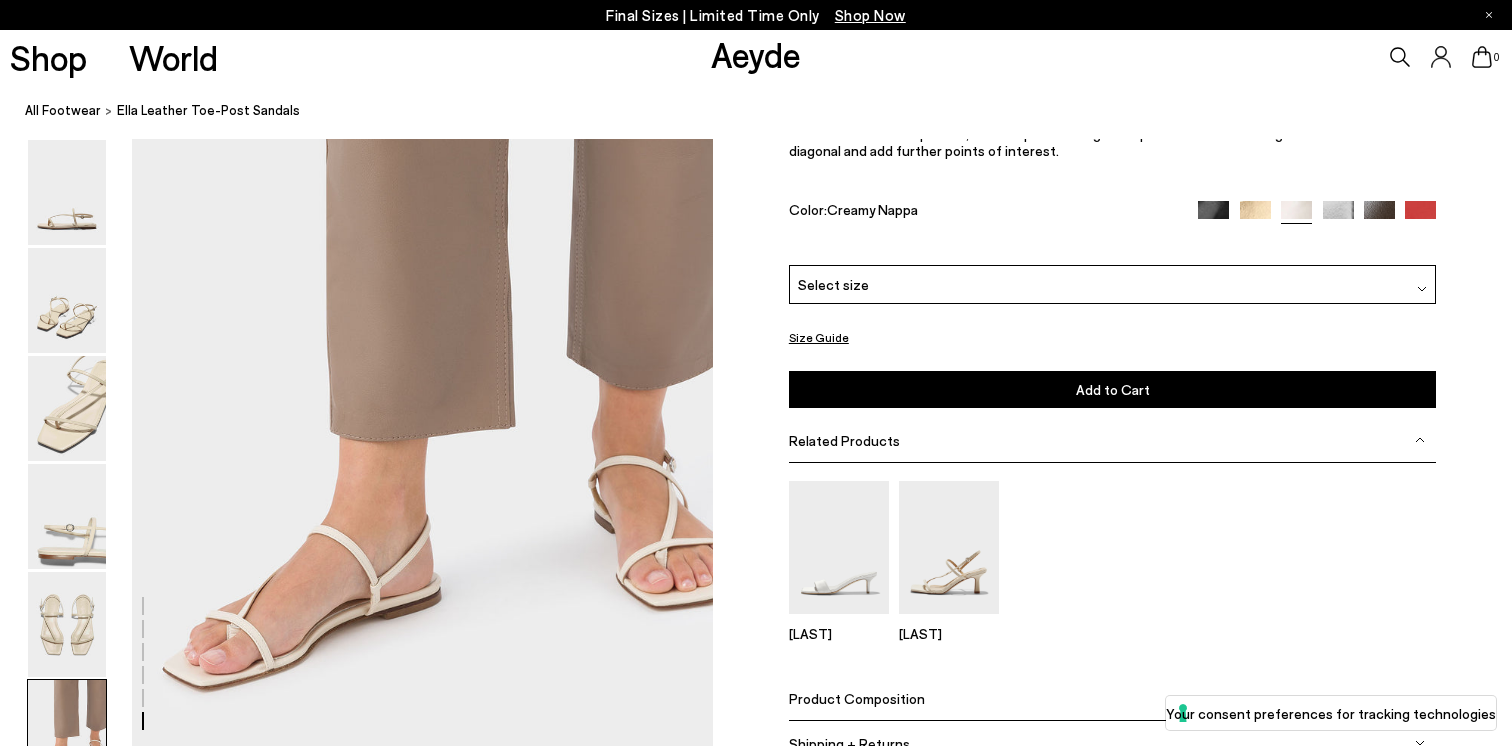 scroll, scrollTop: 3861, scrollLeft: 0, axis: vertical 